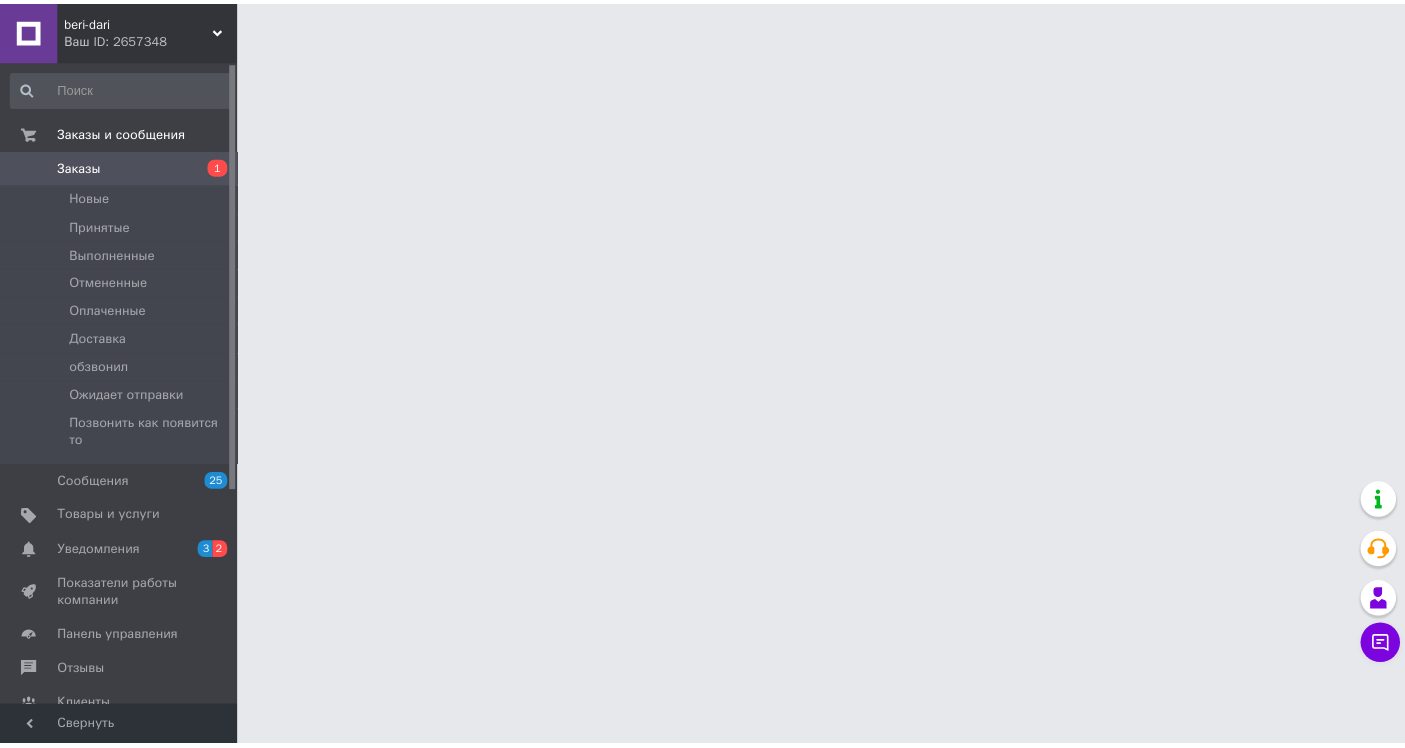 scroll, scrollTop: 0, scrollLeft: 0, axis: both 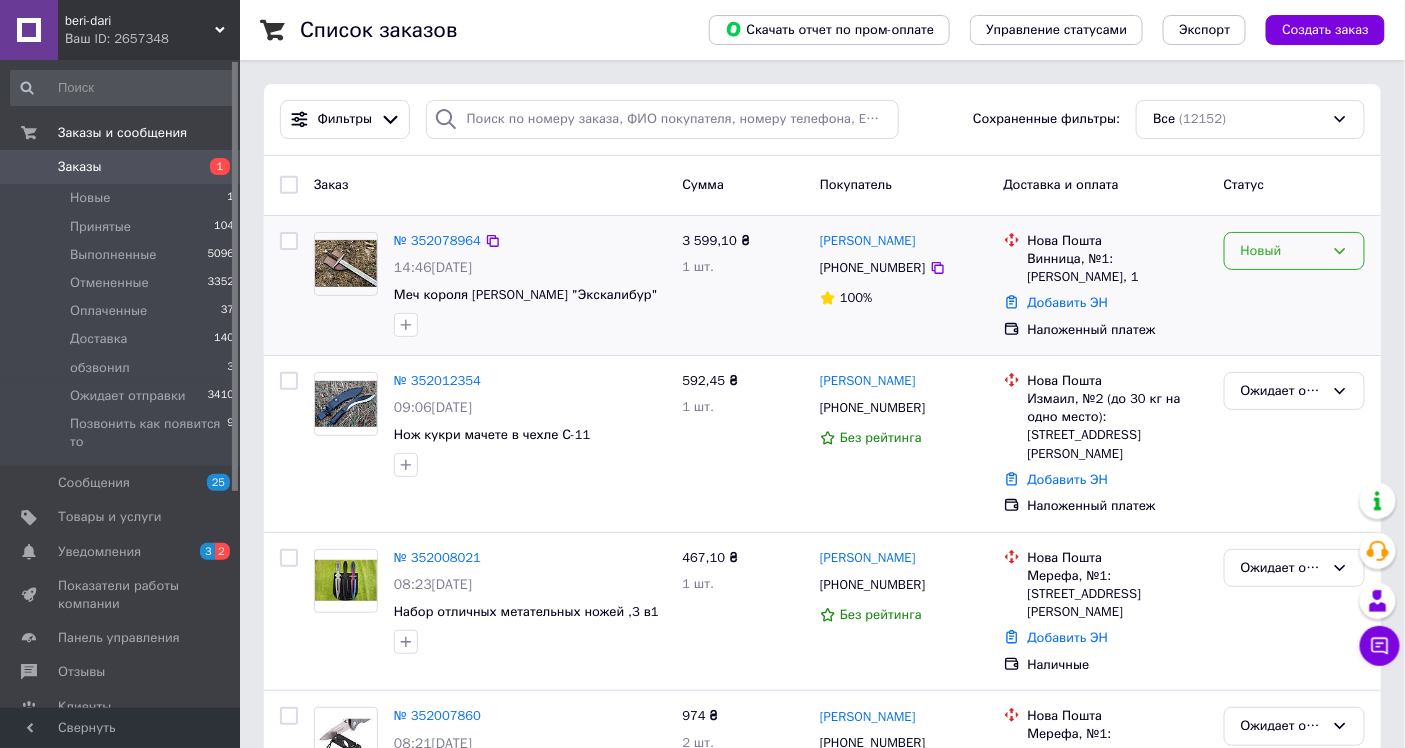click on "Новый" at bounding box center [1282, 251] 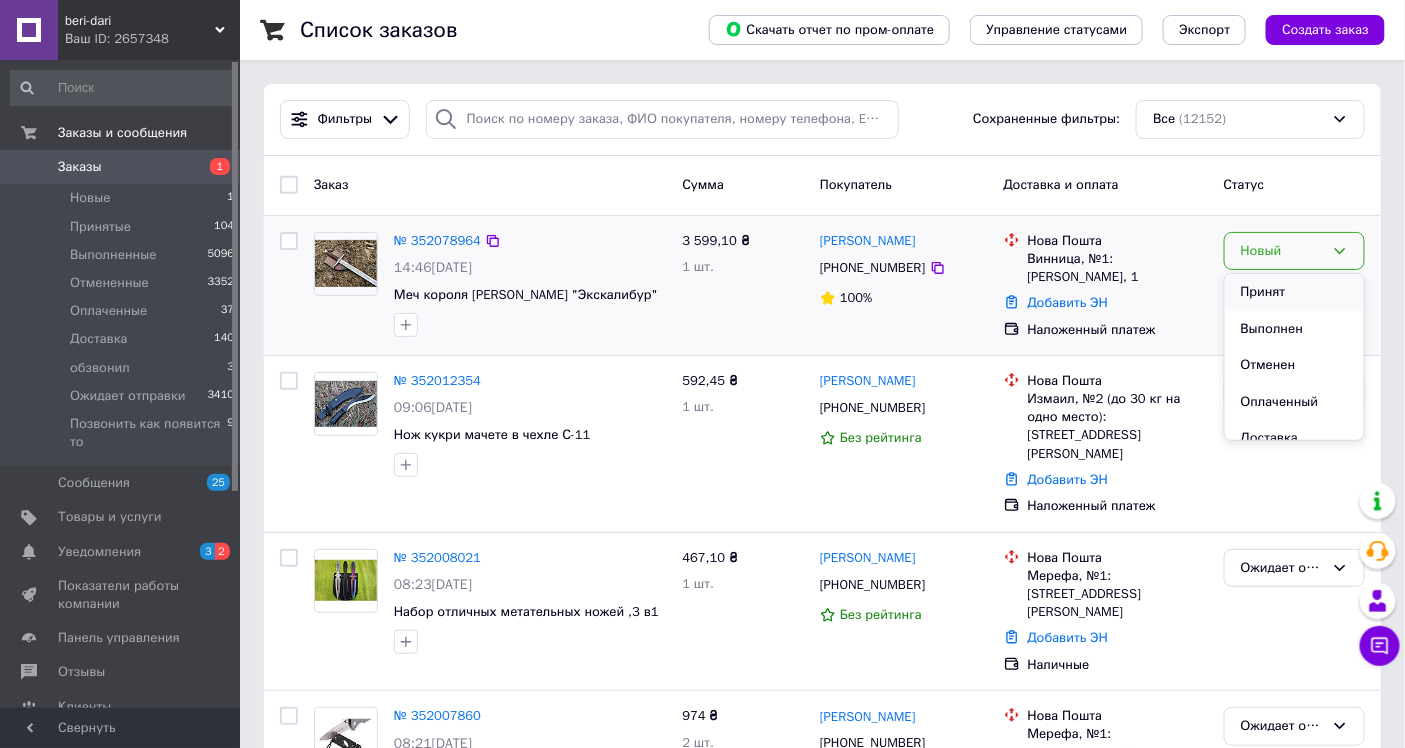 click on "Принят" at bounding box center (1294, 292) 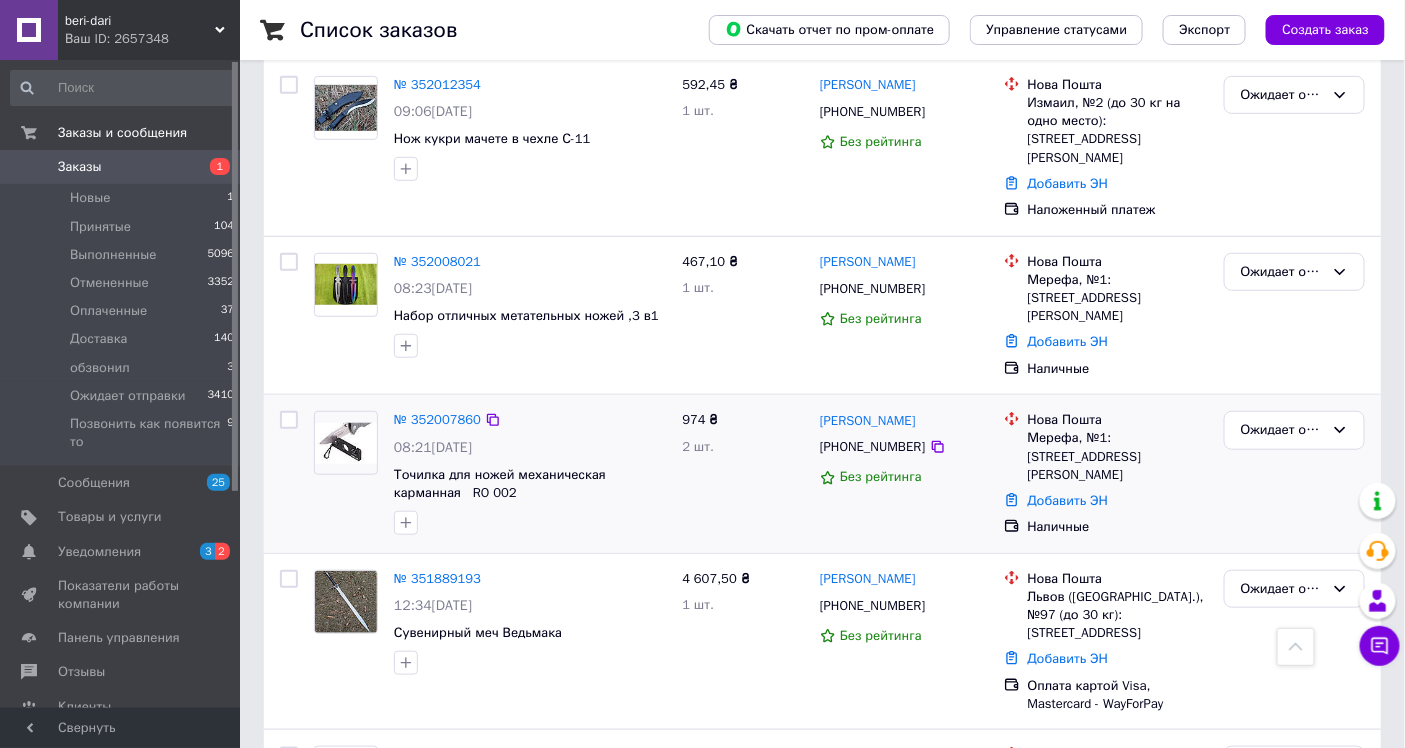 scroll, scrollTop: 222, scrollLeft: 0, axis: vertical 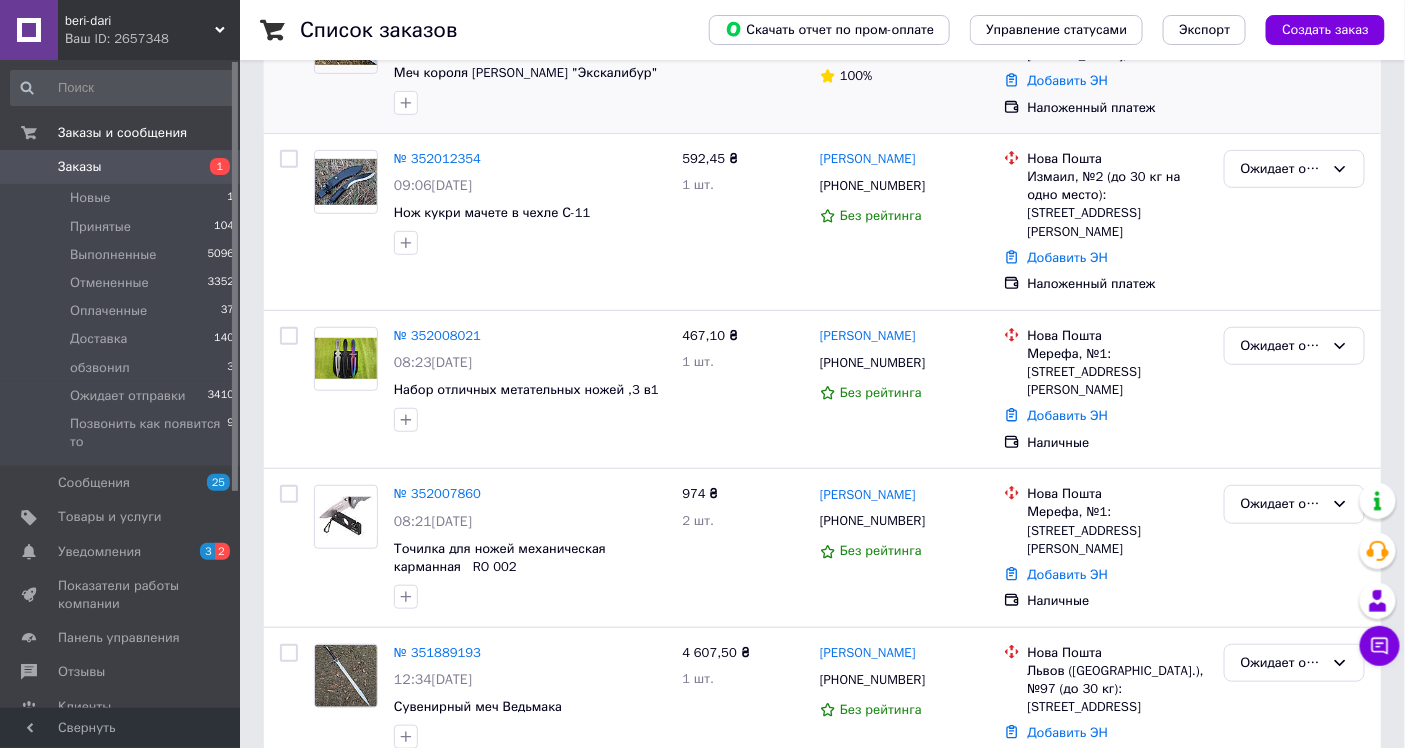 click on "beri-dari" at bounding box center [140, 21] 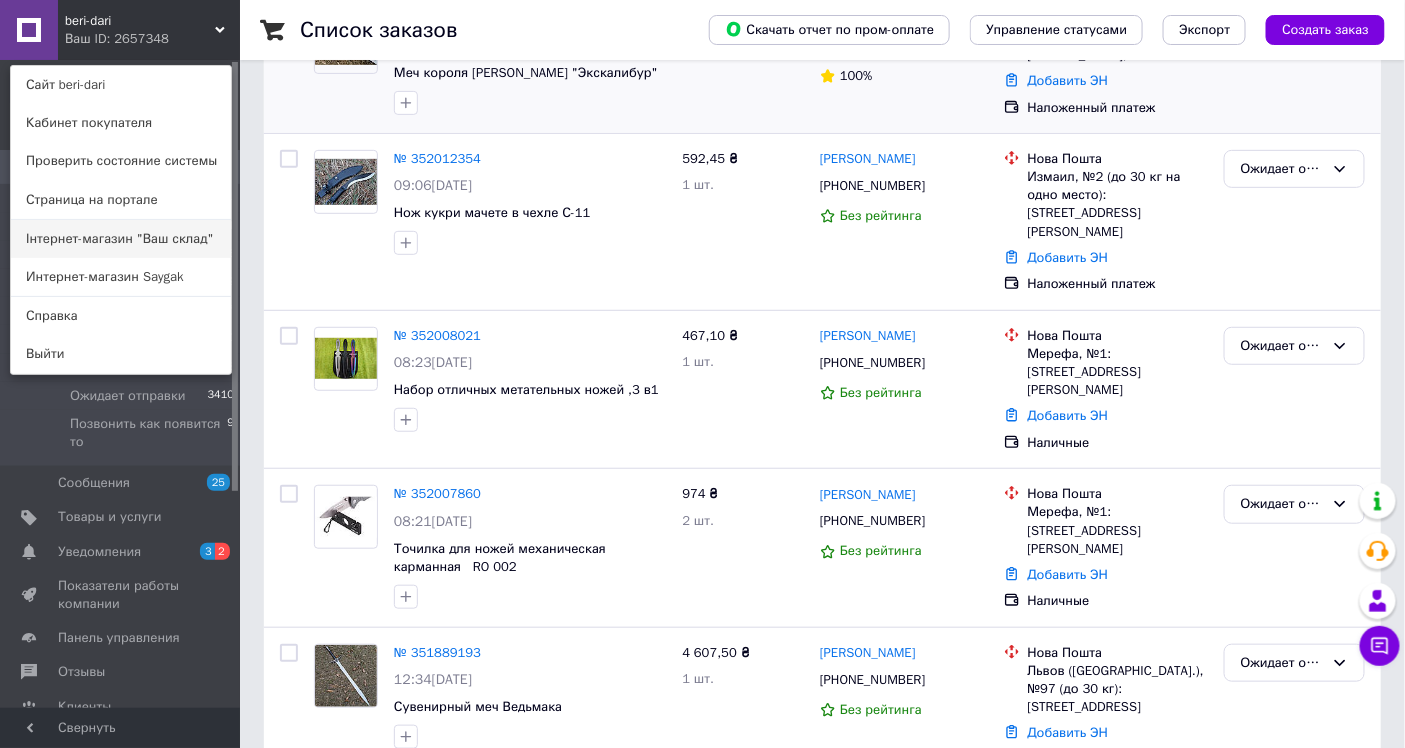 click on "Інтернет-магазин "Ваш склад"" at bounding box center (121, 239) 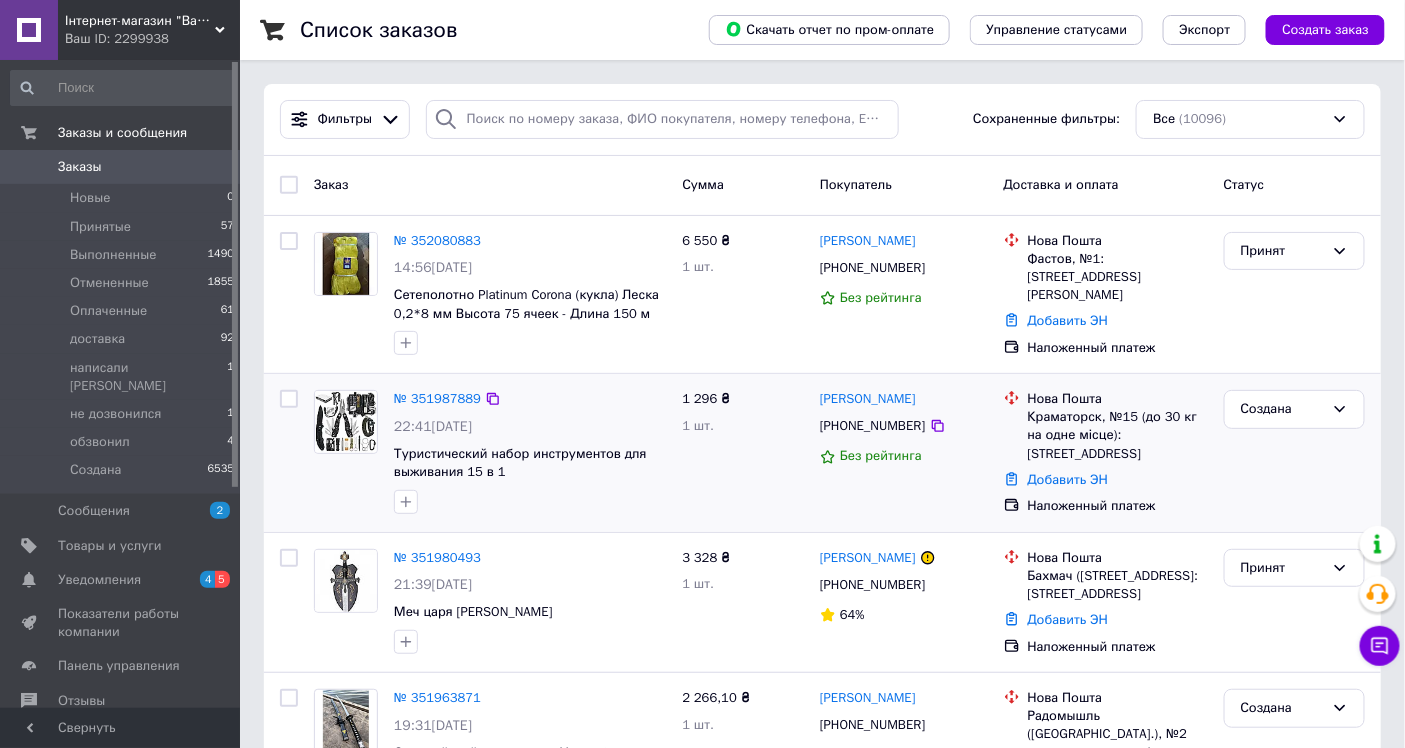 scroll, scrollTop: 111, scrollLeft: 0, axis: vertical 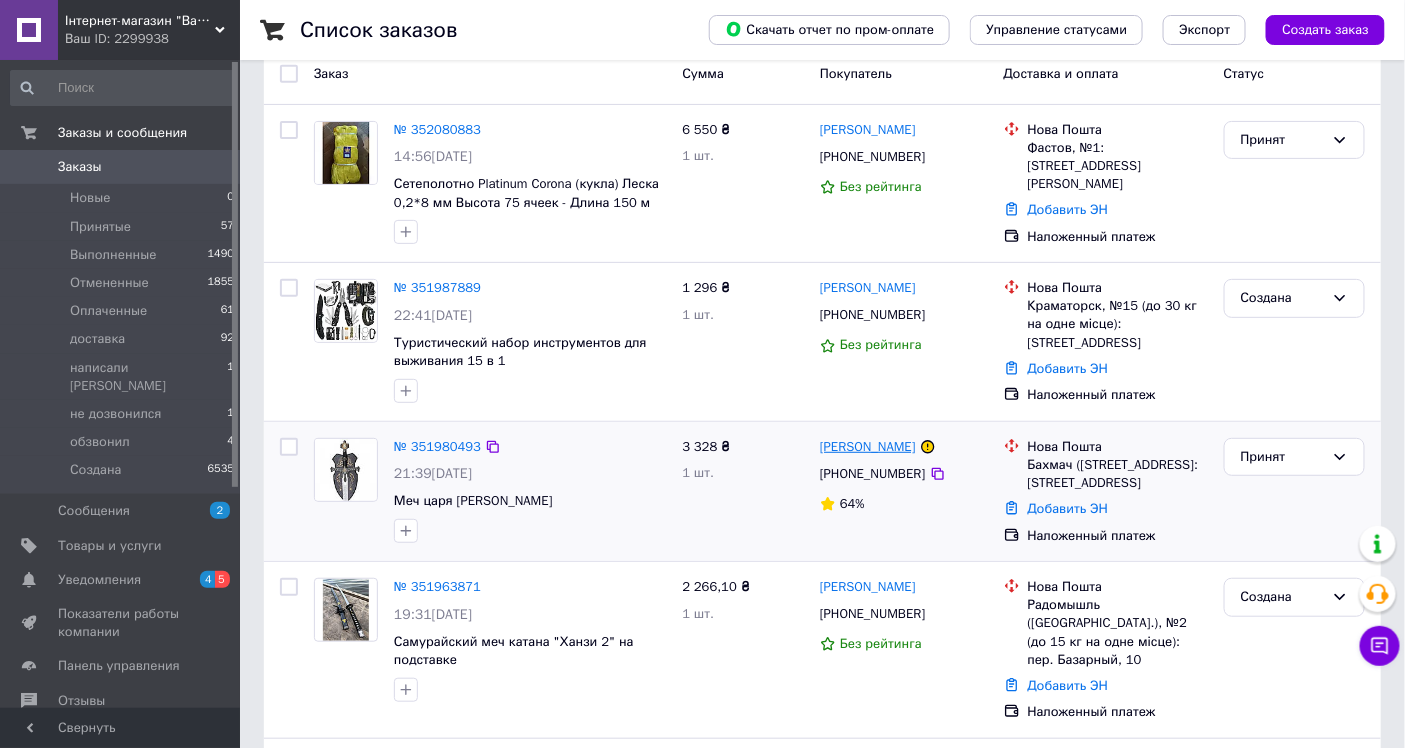 click on "[PERSON_NAME]" at bounding box center [868, 447] 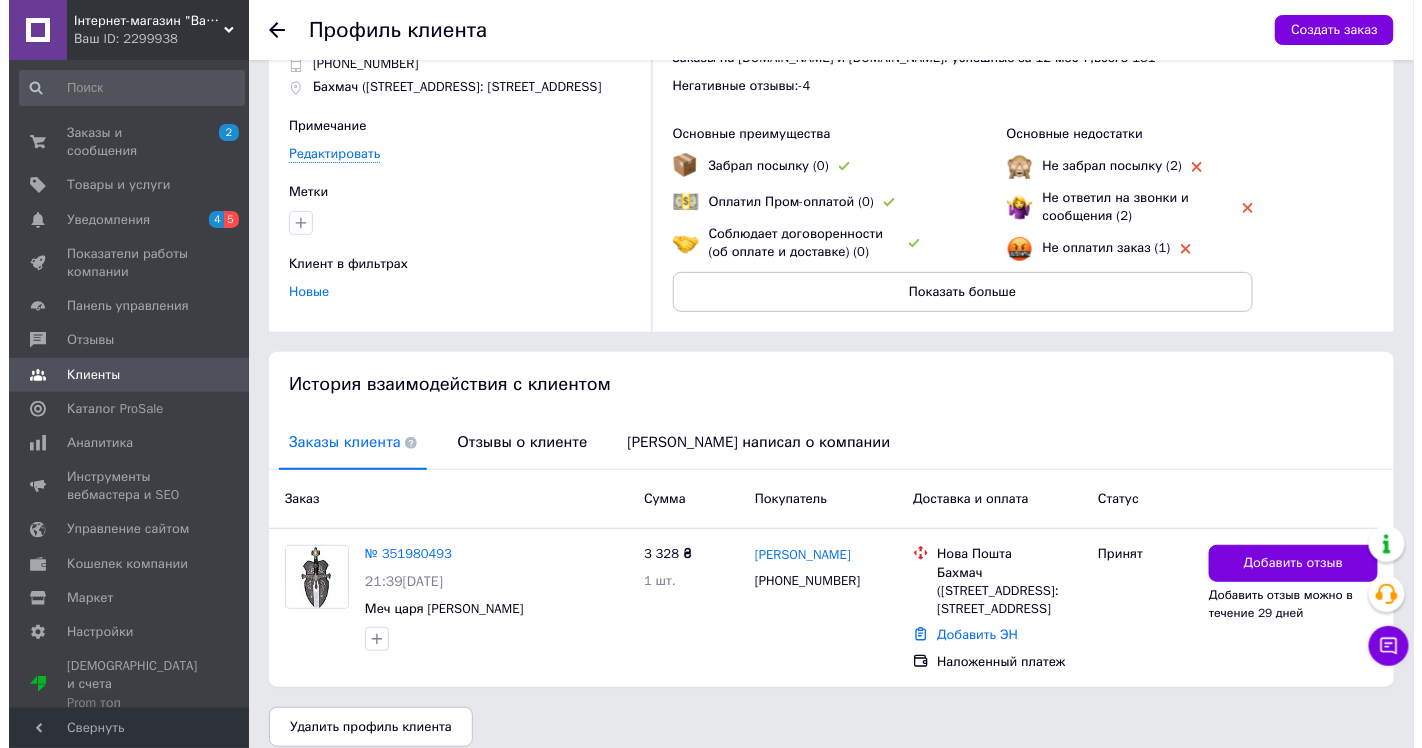 scroll, scrollTop: 130, scrollLeft: 0, axis: vertical 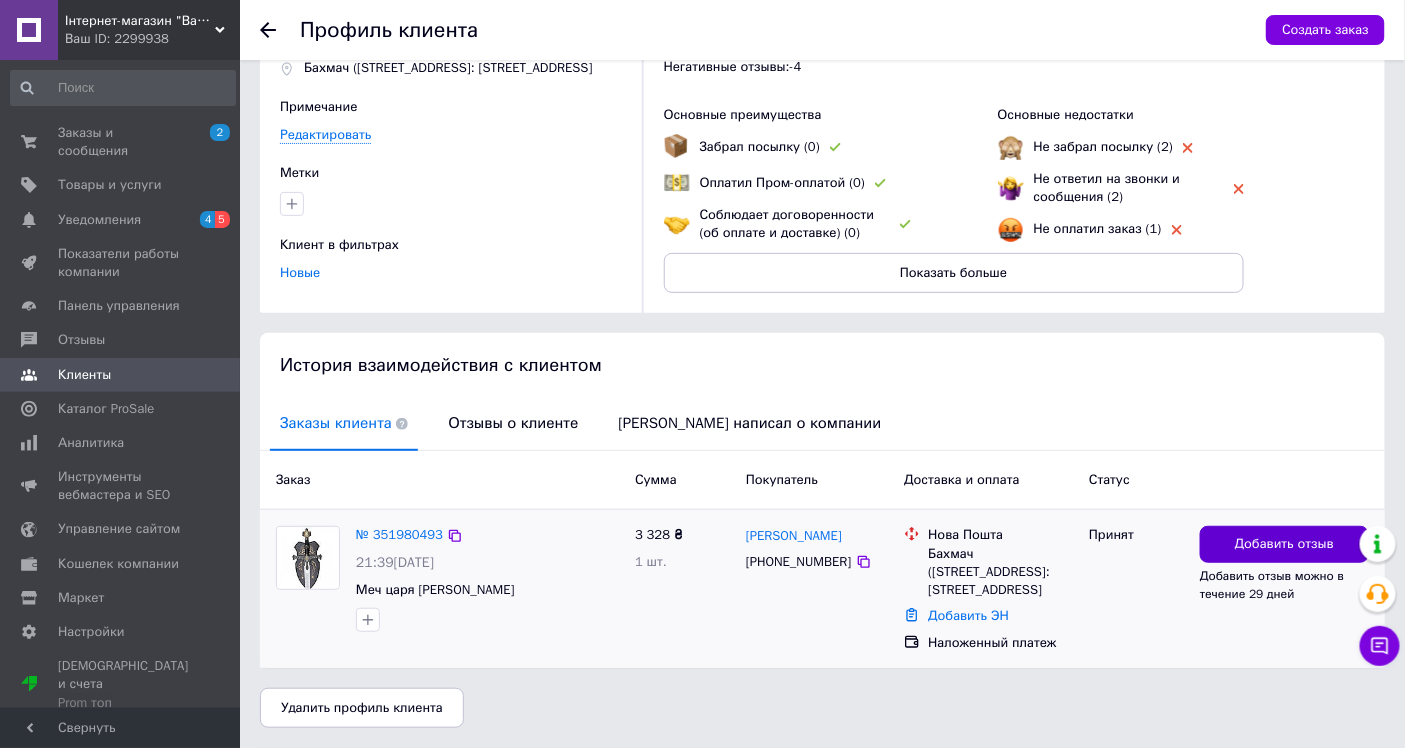 click on "Добавить отзыв" at bounding box center [1284, 544] 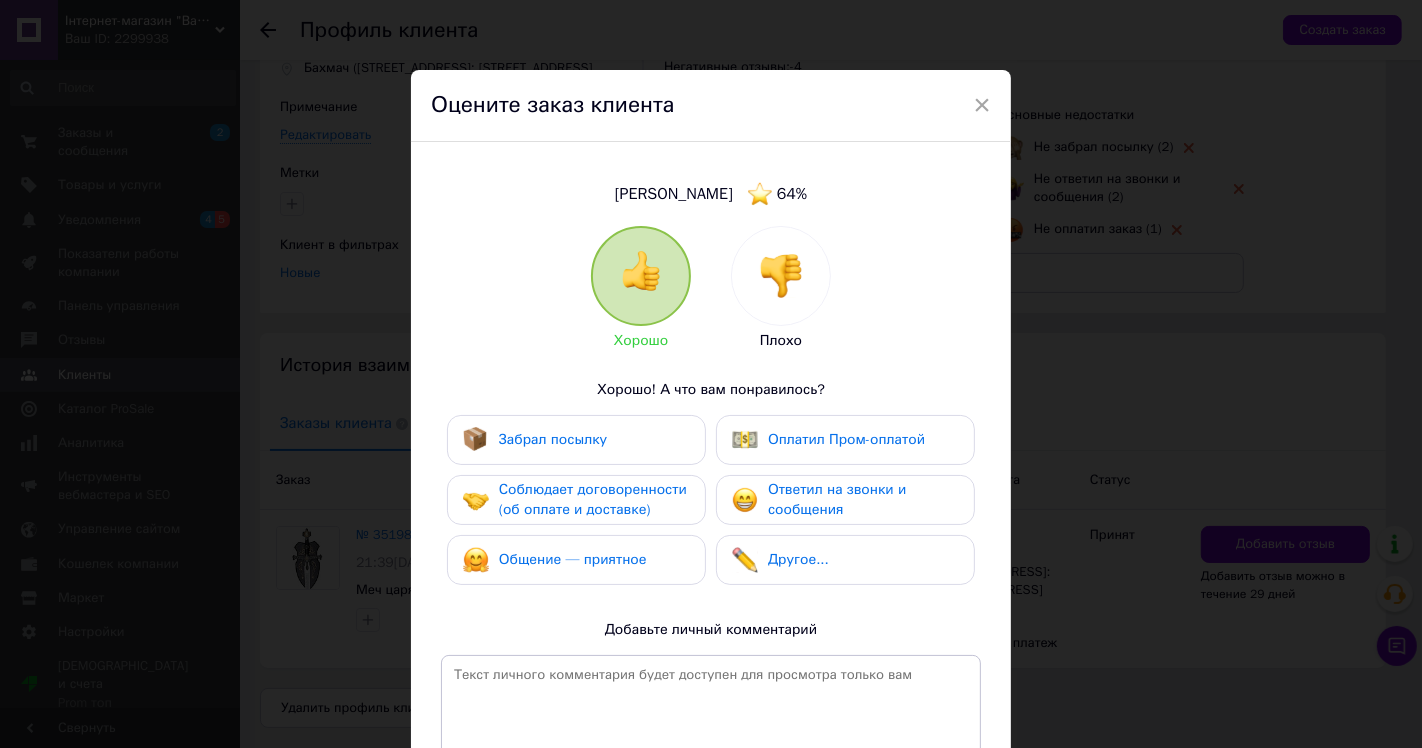 click on "Оплатил Пром-оплатой" at bounding box center (846, 439) 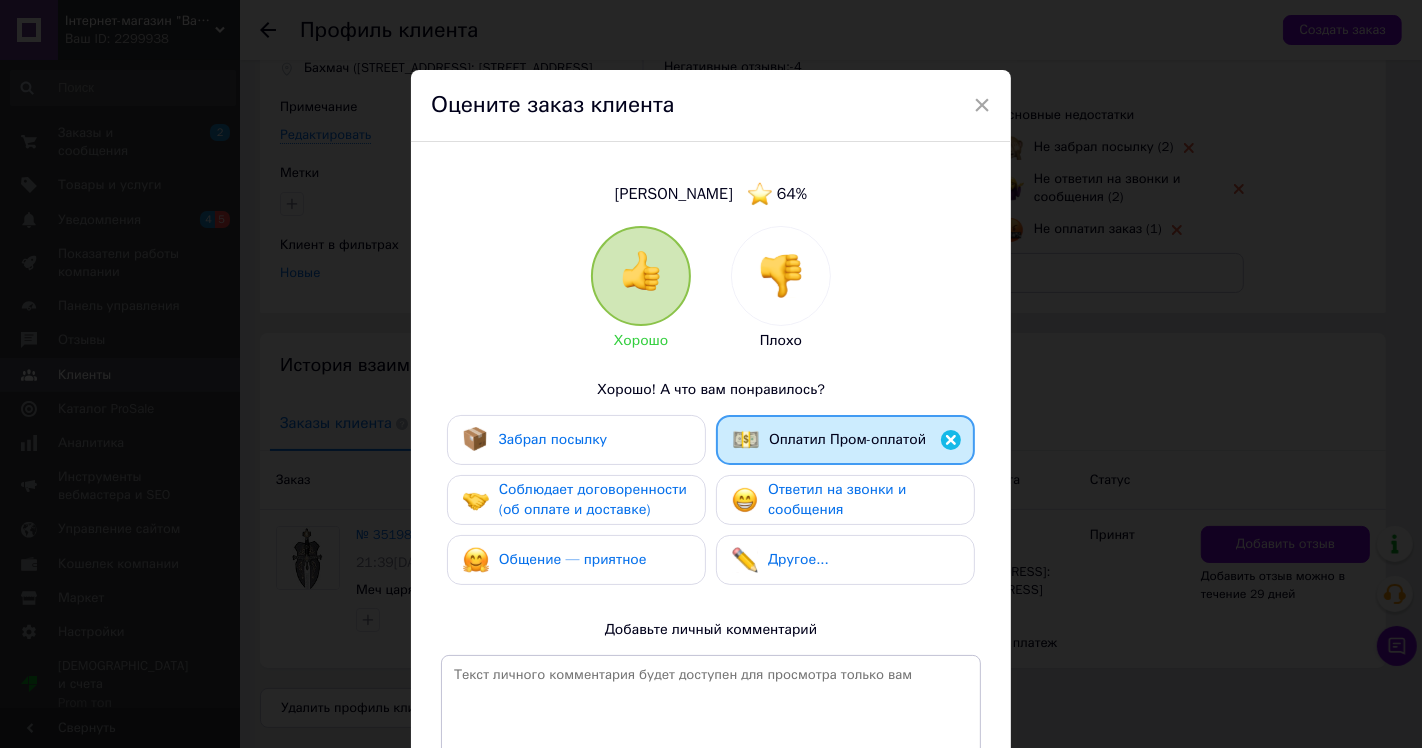 click on "Оплатил Пром-оплатой" at bounding box center (845, 440) 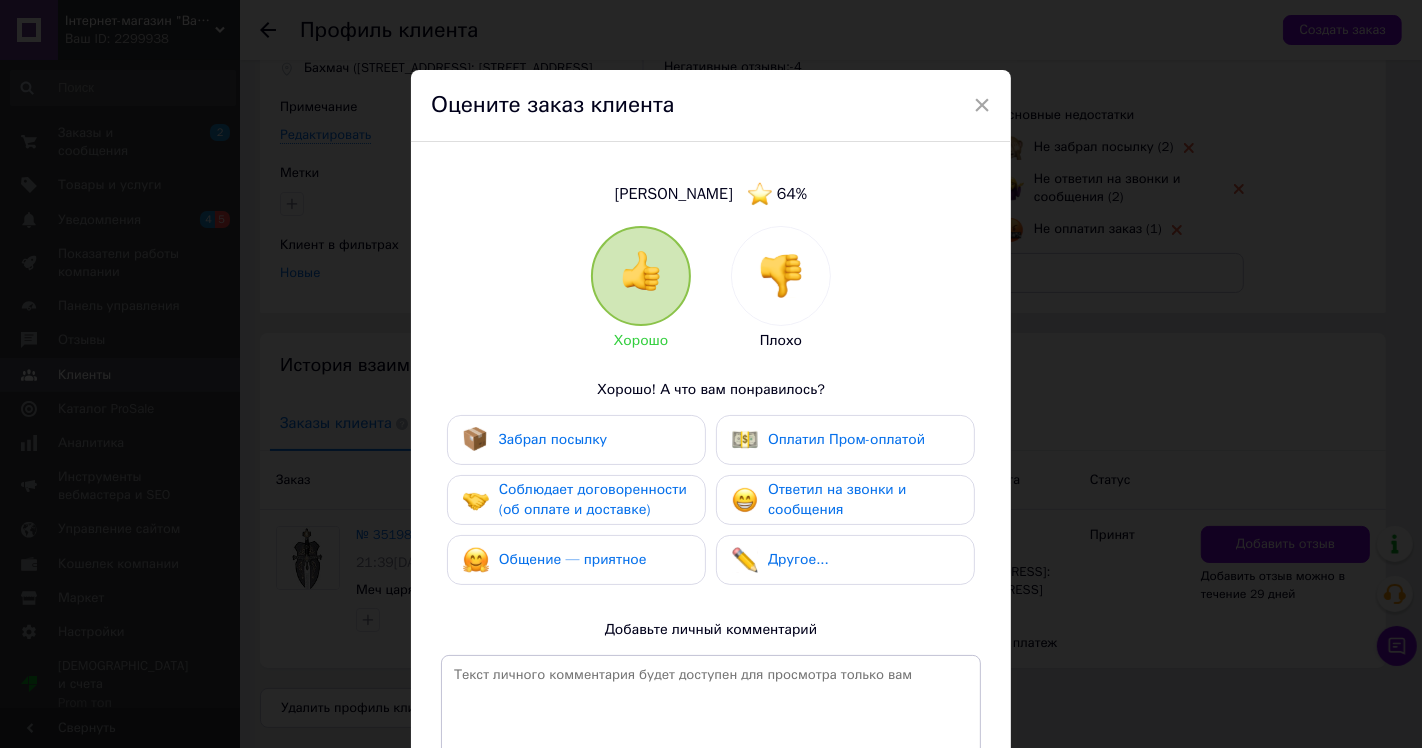 click at bounding box center (781, 276) 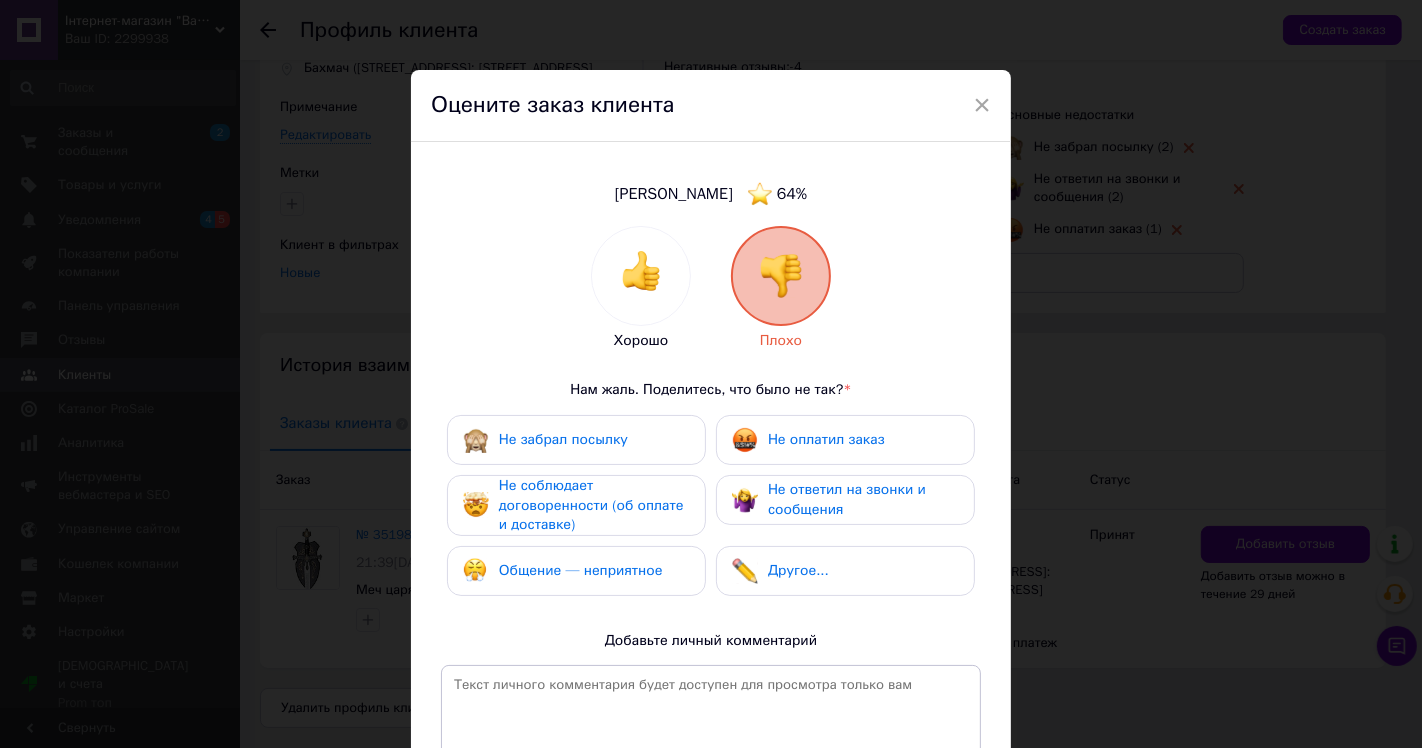 click on "Не ответил на звонки и сообщения" at bounding box center [845, 499] 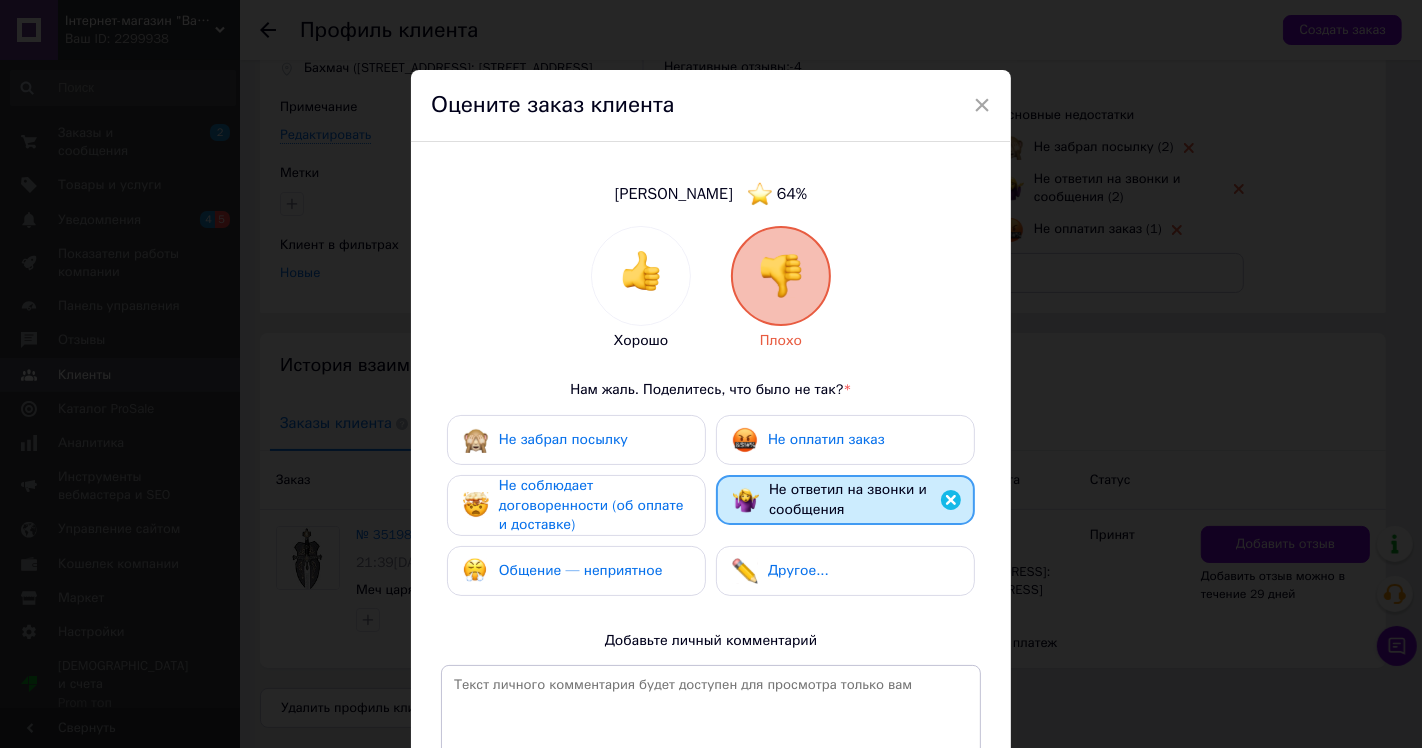 click on "Не соблюдает договоренности (об оплате и доставке)" at bounding box center [594, 505] 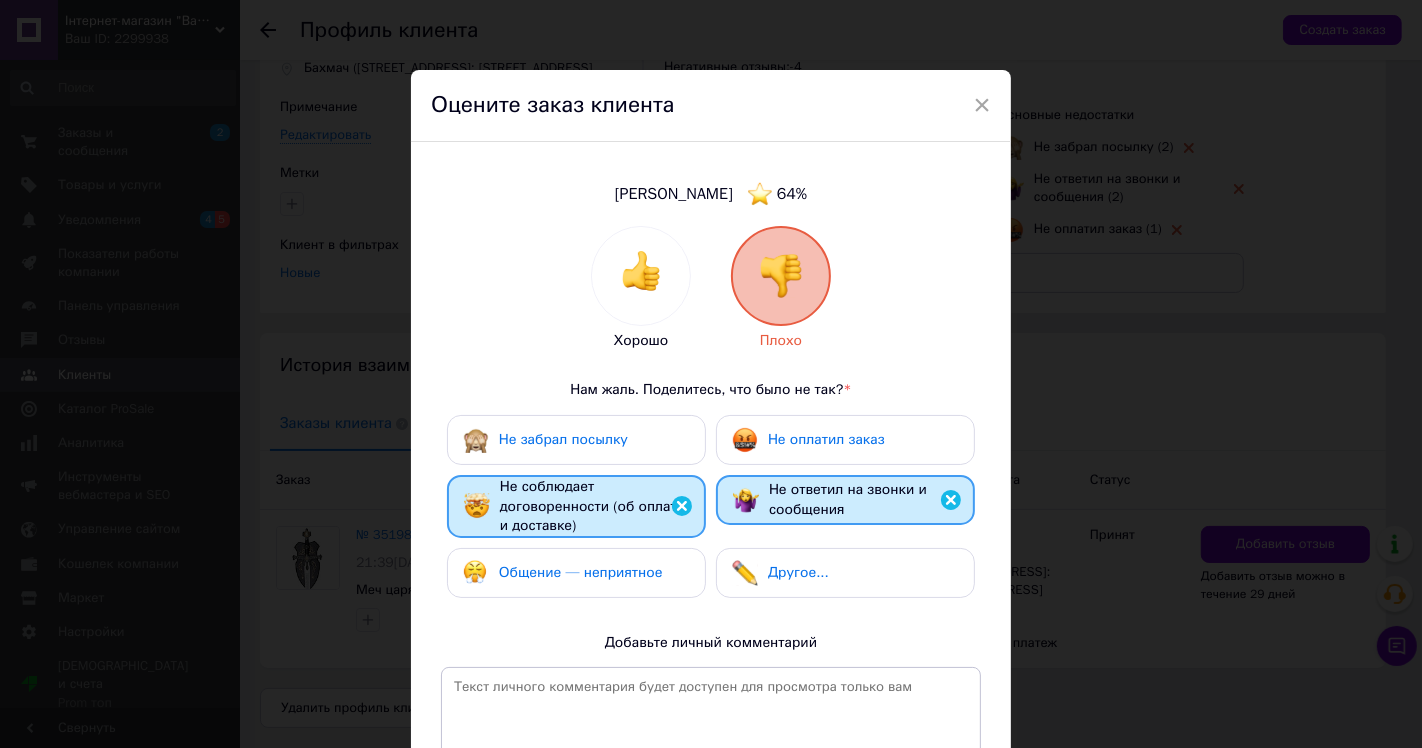 click on "Не забрал посылку Не оплатил заказ Не соблюдает договоренности (об оплате и доставке) Не ответил на звонки и сообщения Общение — неприятное Другое..." at bounding box center (711, 511) 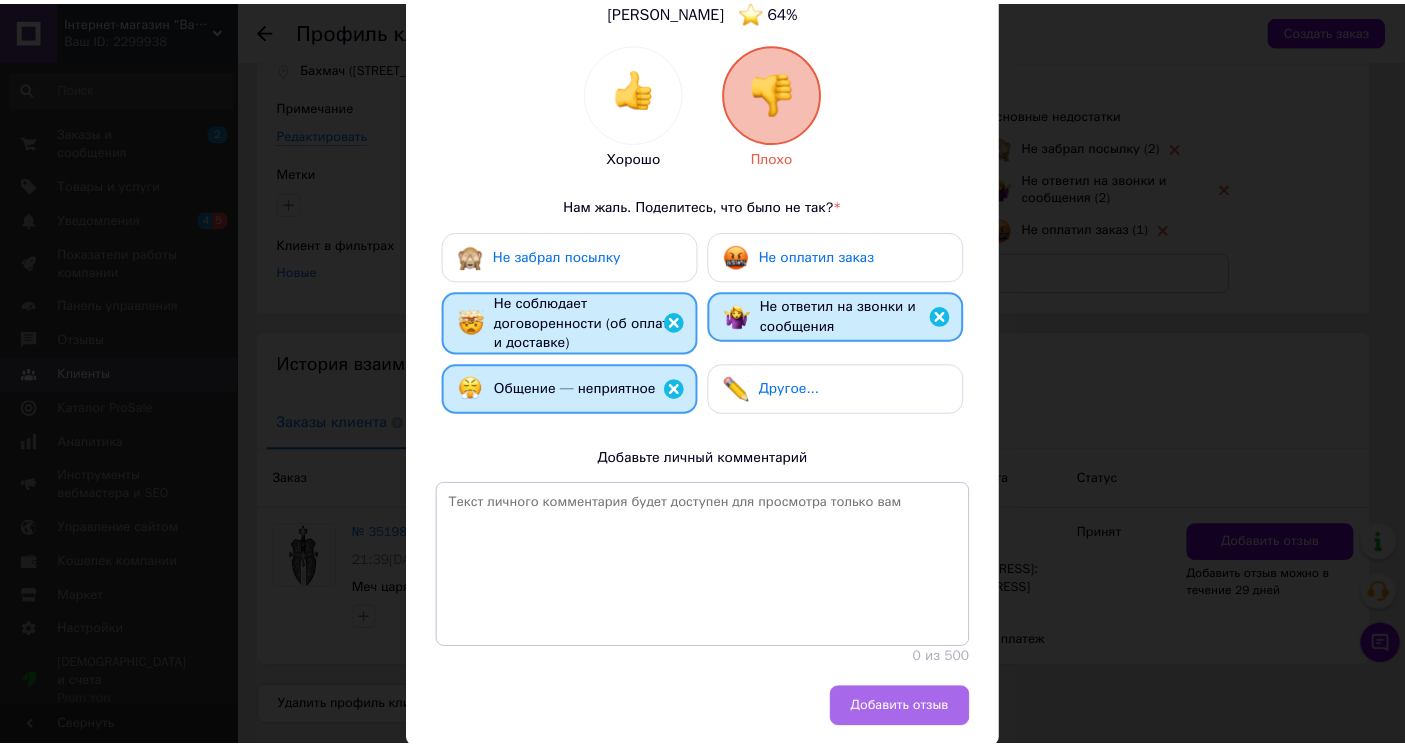 scroll, scrollTop: 251, scrollLeft: 0, axis: vertical 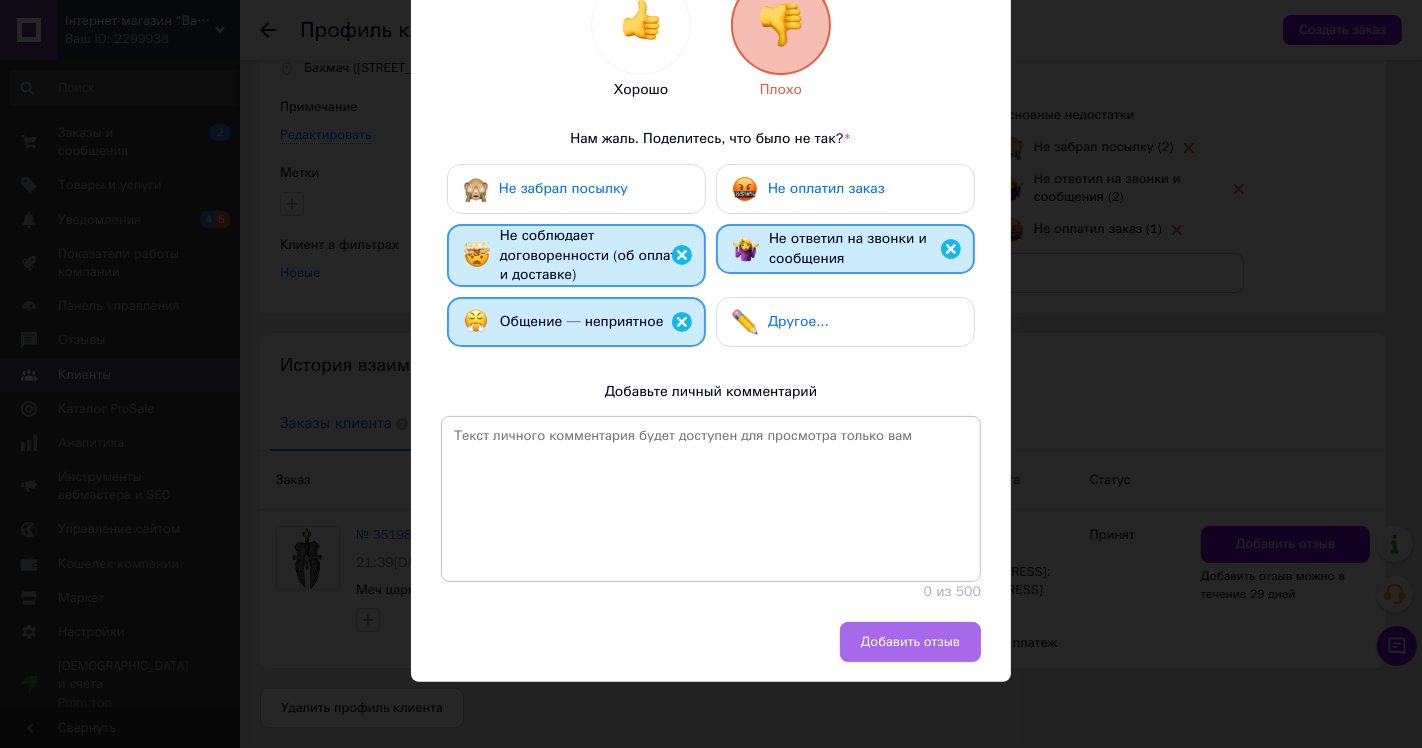 click on "Добавить отзыв" at bounding box center (910, 642) 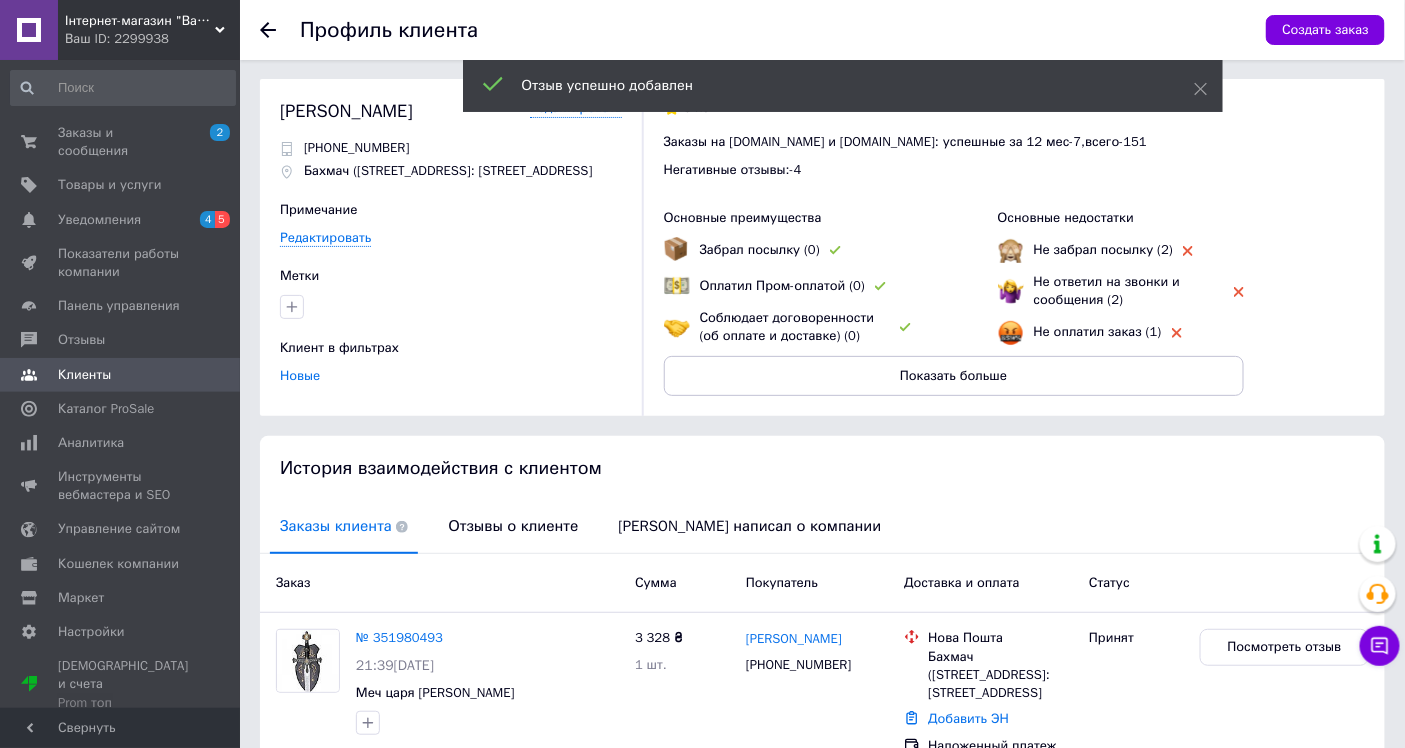 scroll, scrollTop: 0, scrollLeft: 0, axis: both 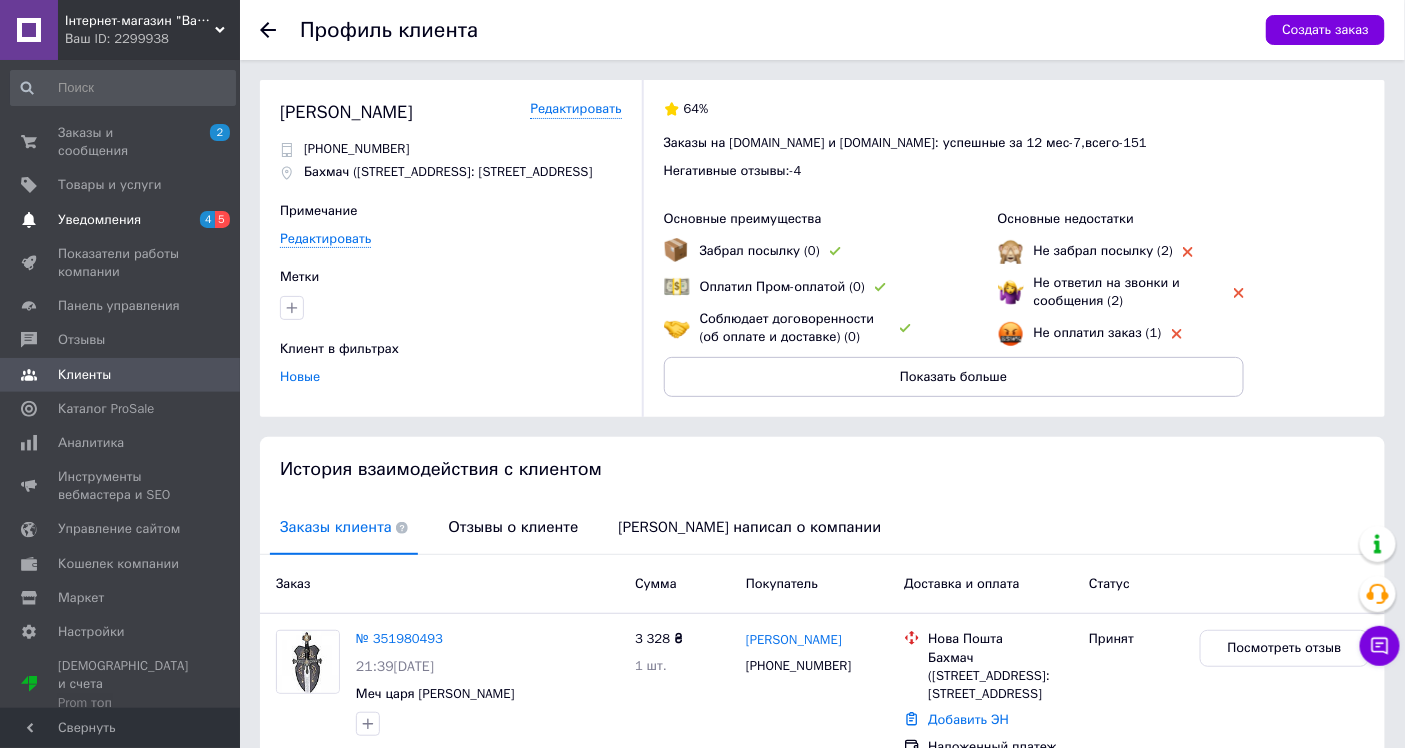 click on "Уведомления" at bounding box center [99, 220] 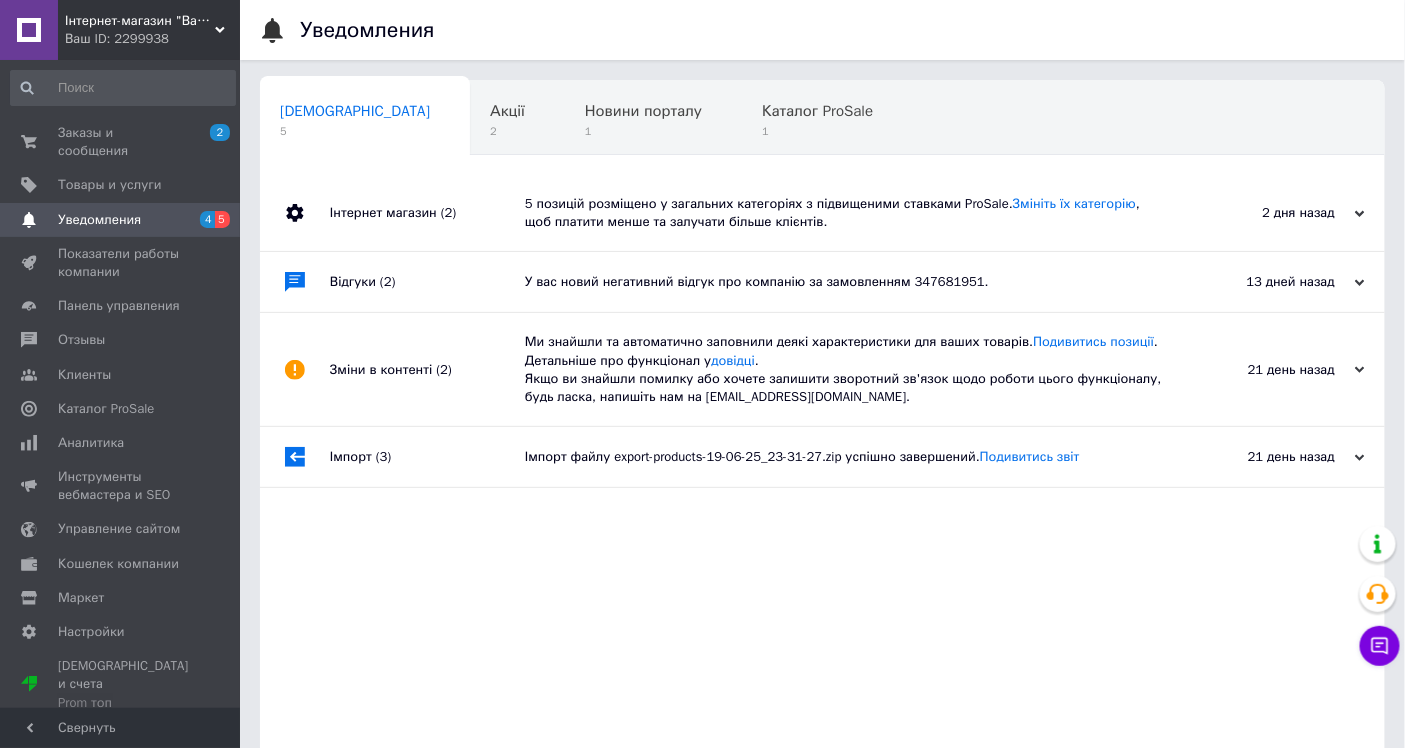 click on "У вас новий негативний відгук про компанію  за замовленням 347681951." at bounding box center [845, 282] 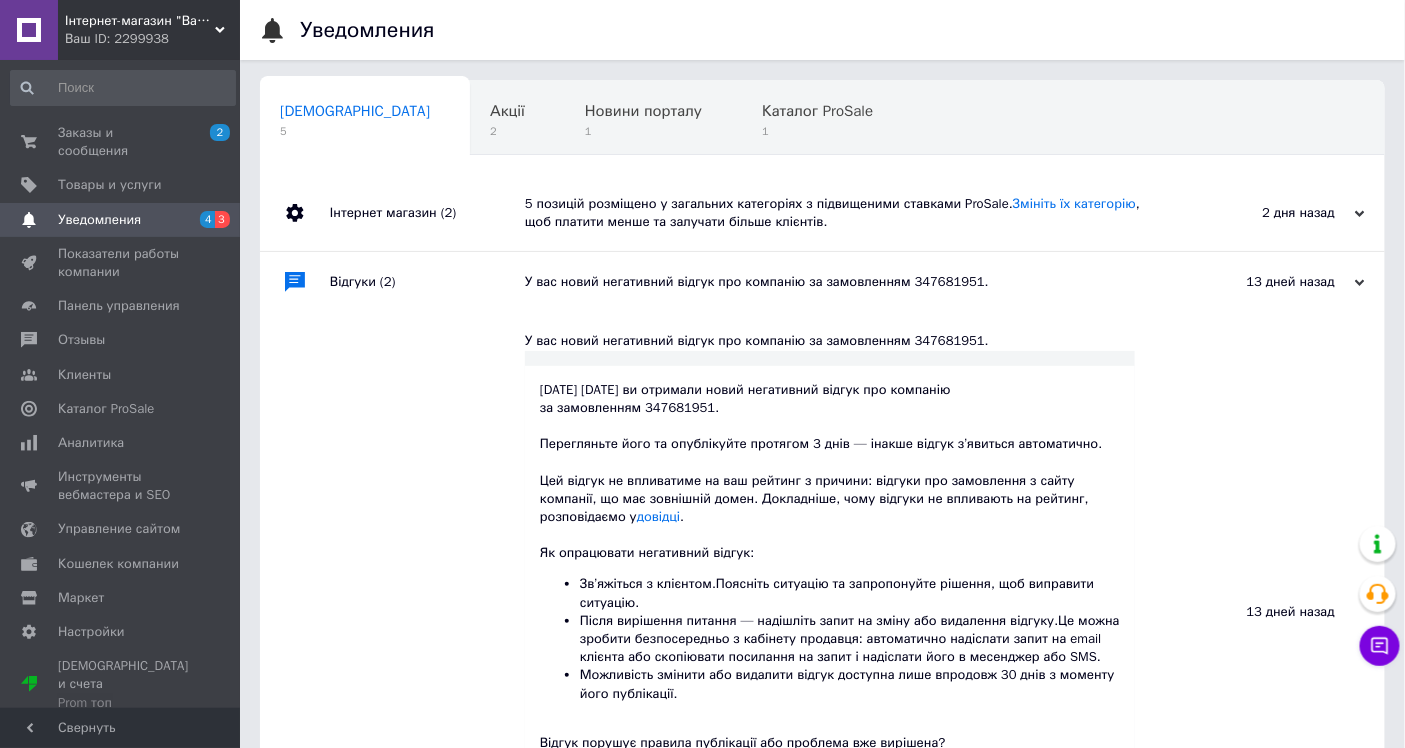 click on "У вас новий негативний відгук про компанію  за замовленням 347681951." at bounding box center [845, 282] 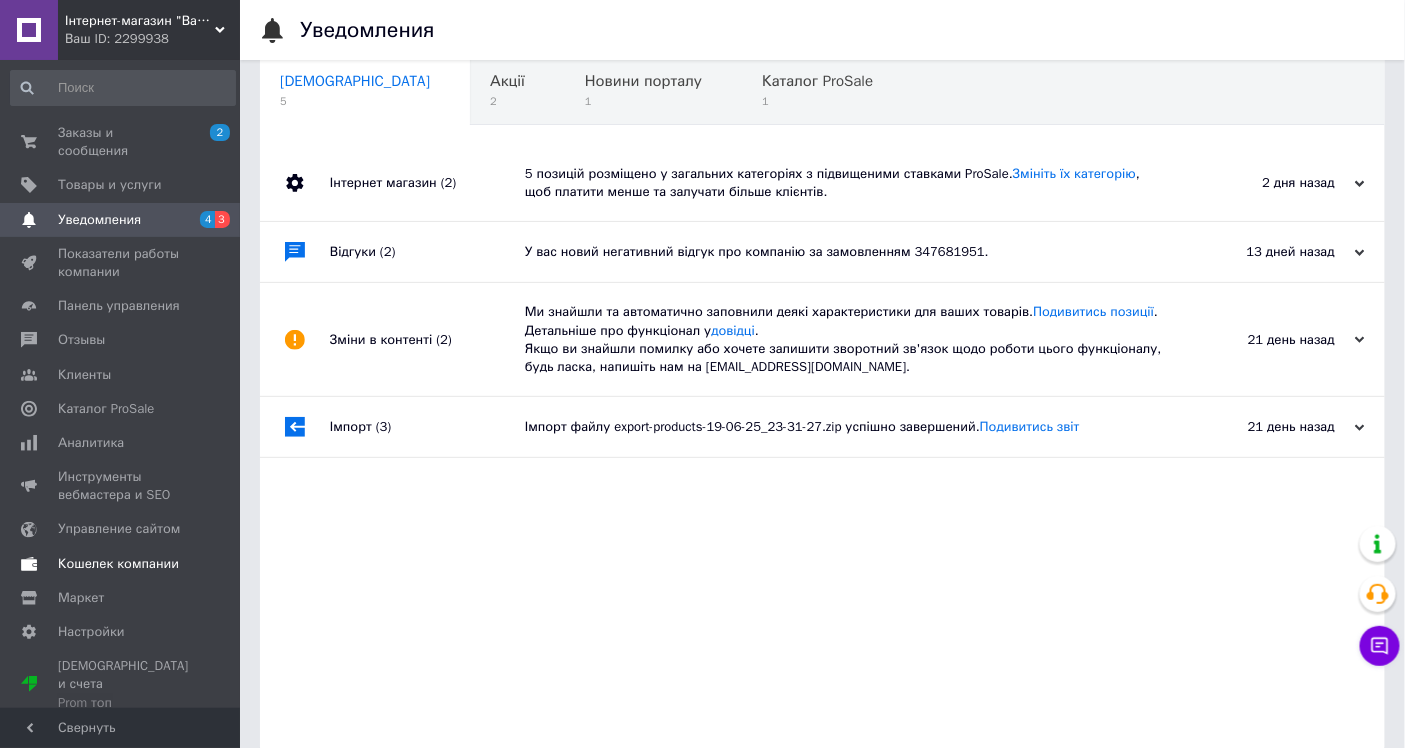scroll, scrollTop: 56, scrollLeft: 0, axis: vertical 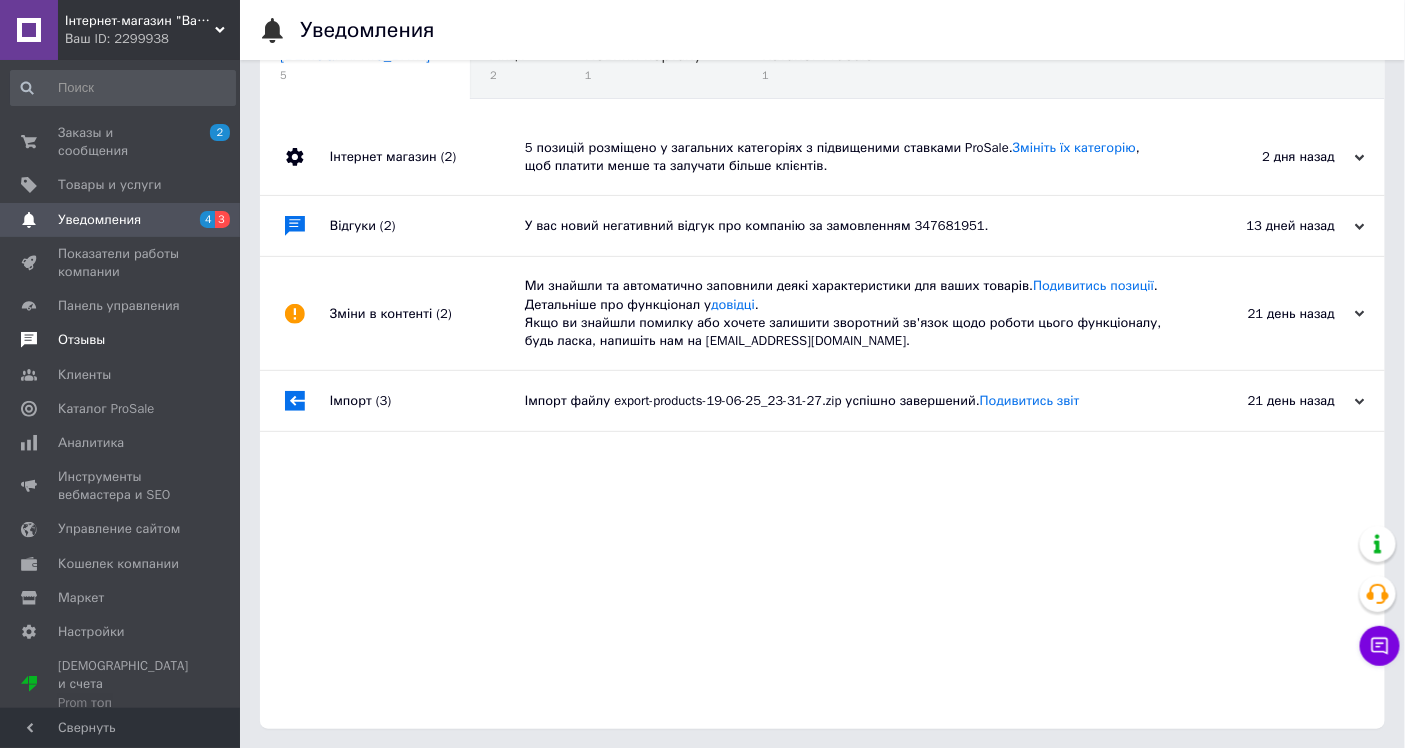 click on "Отзывы" at bounding box center (81, 340) 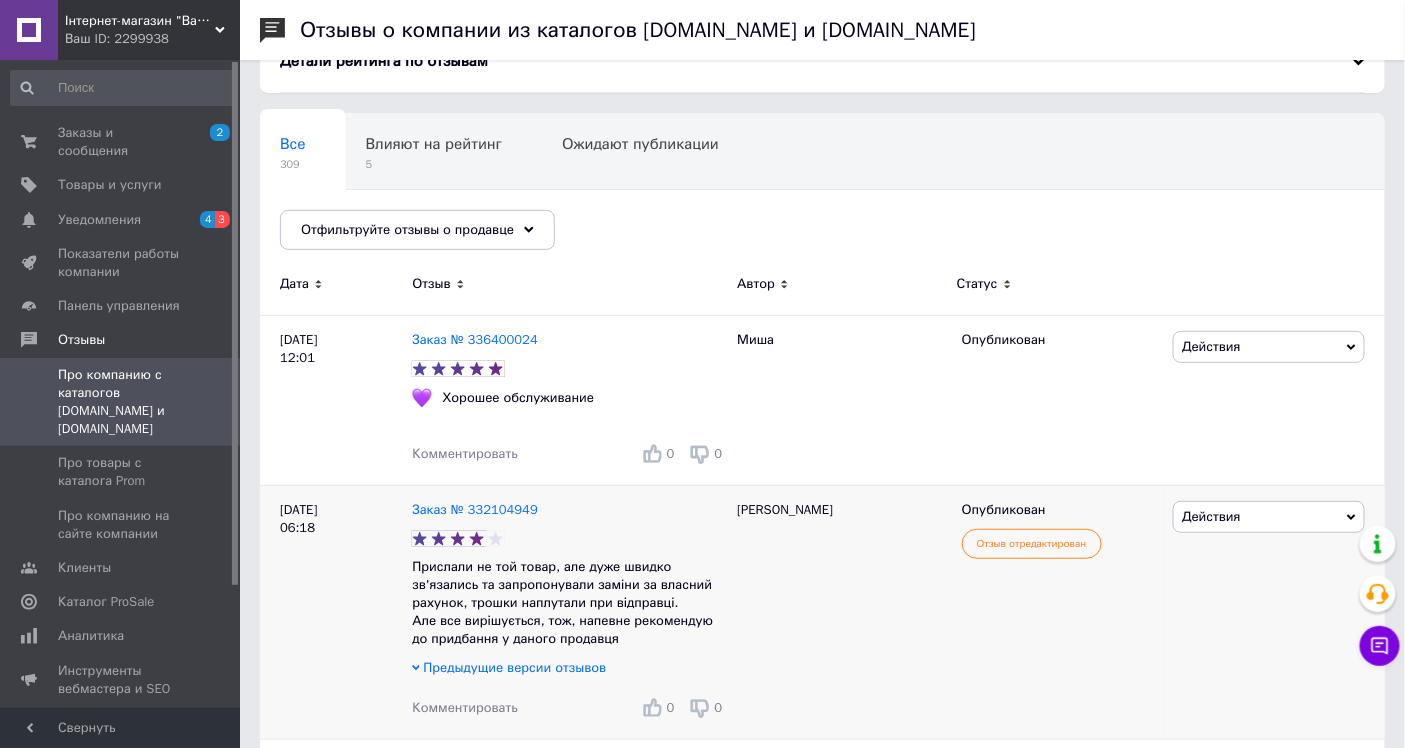 scroll, scrollTop: 222, scrollLeft: 0, axis: vertical 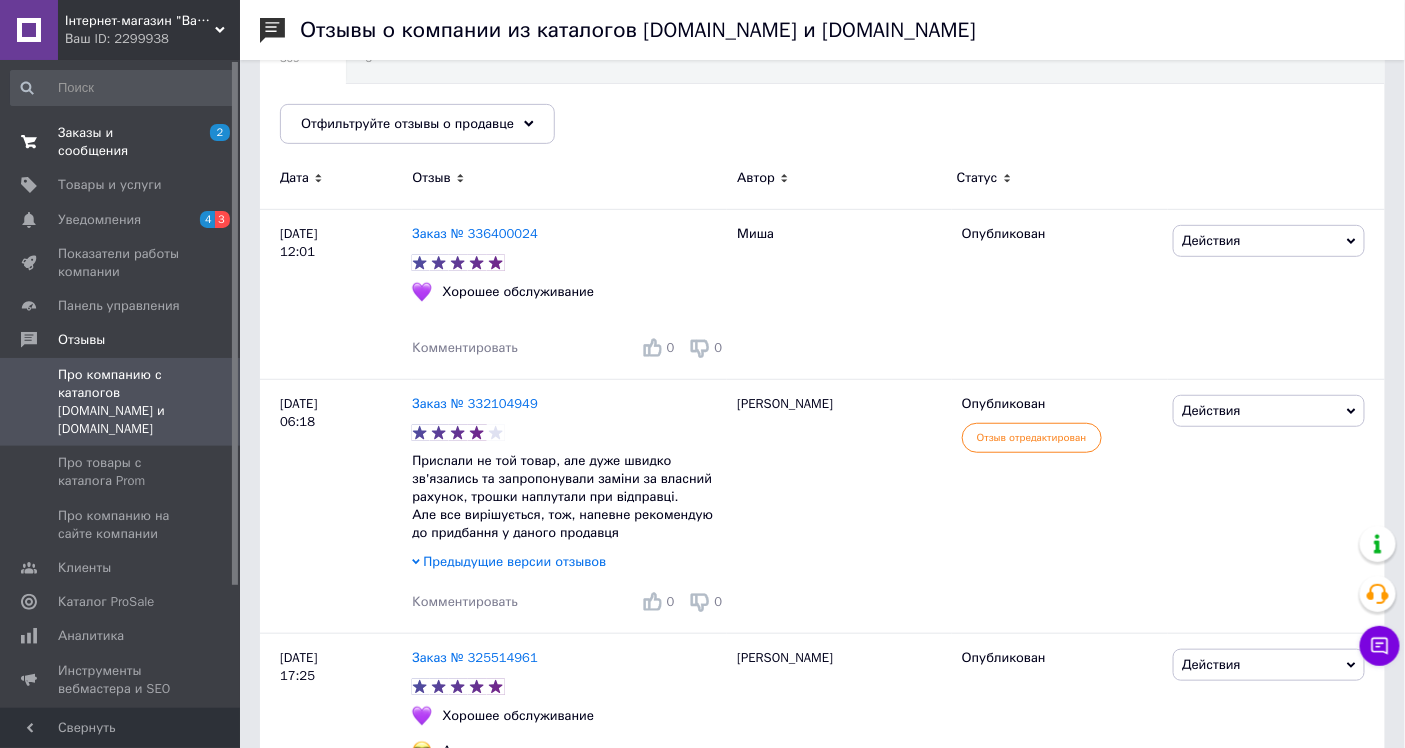 click on "Заказы и сообщения" at bounding box center (121, 142) 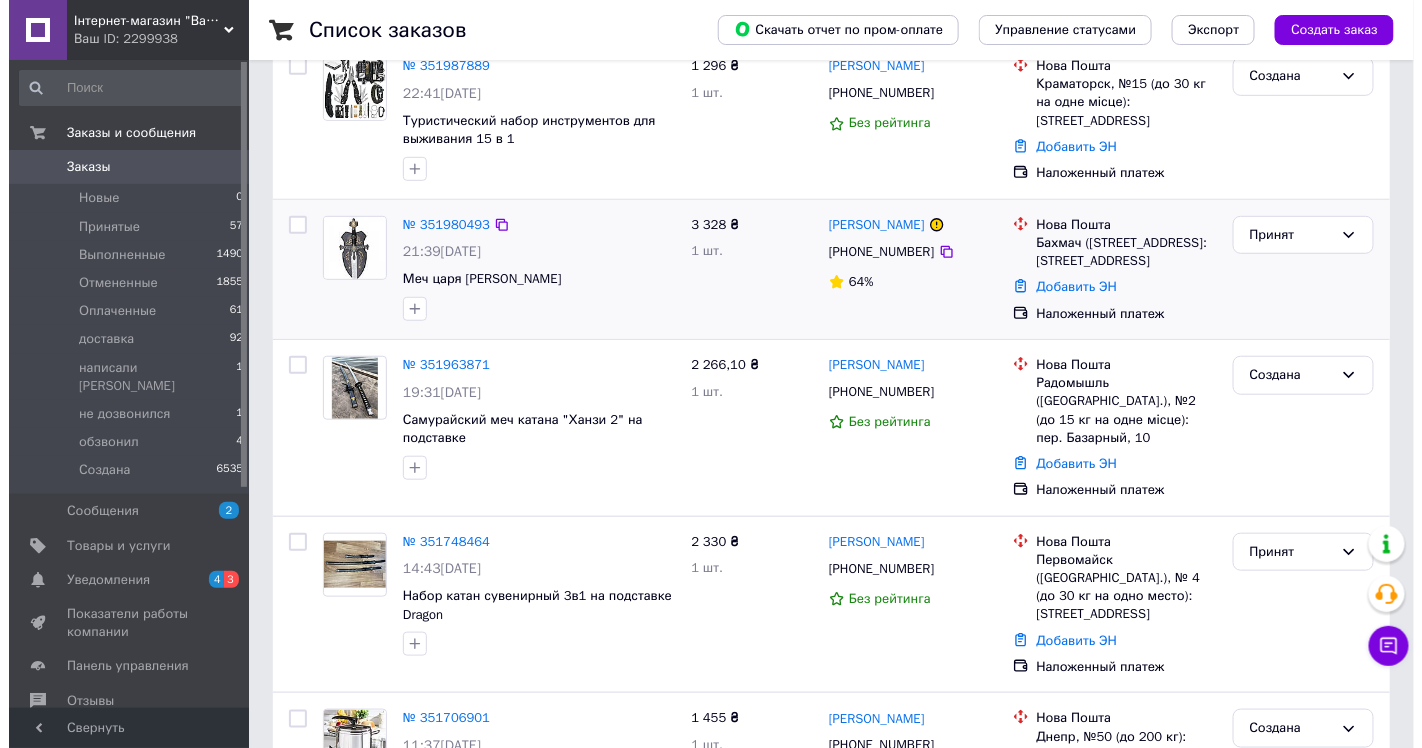 scroll, scrollTop: 0, scrollLeft: 0, axis: both 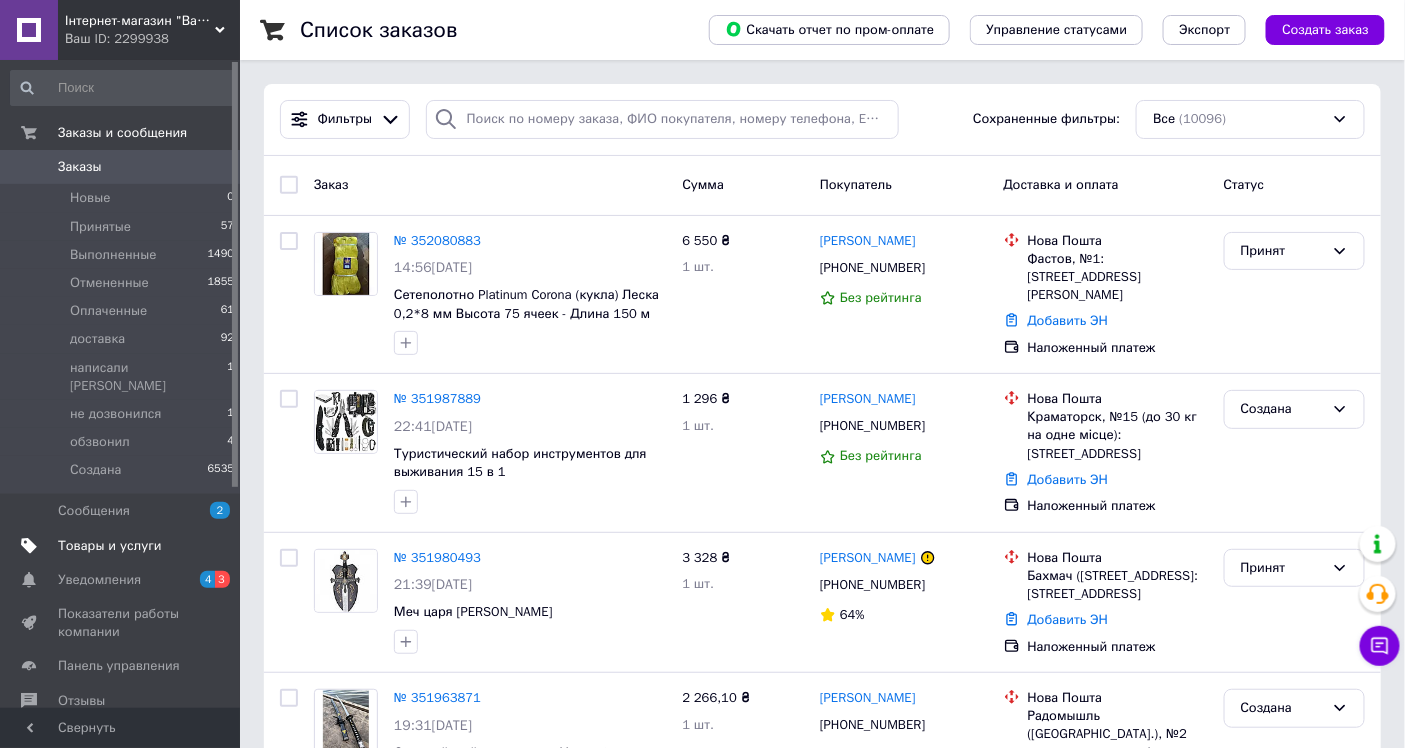 click on "Товары и услуги" at bounding box center (123, 546) 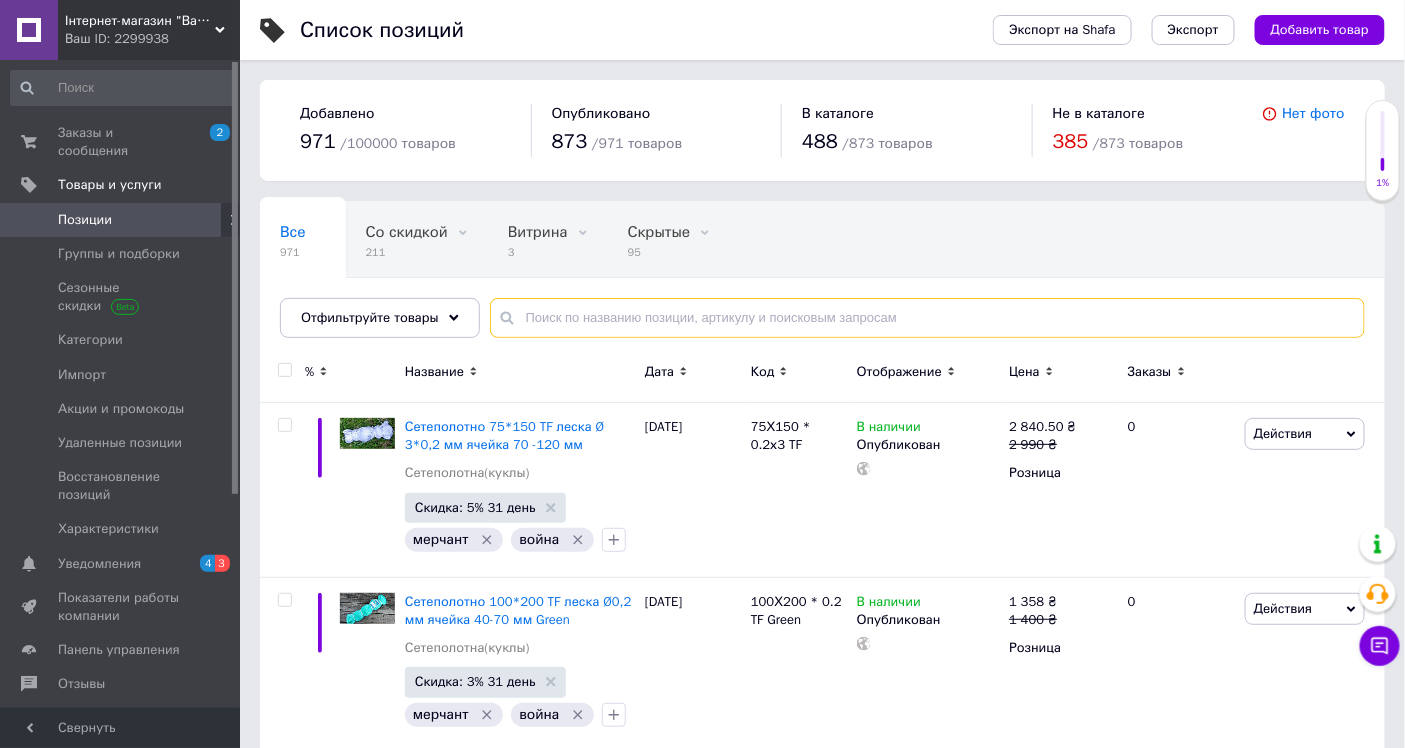 click at bounding box center [927, 318] 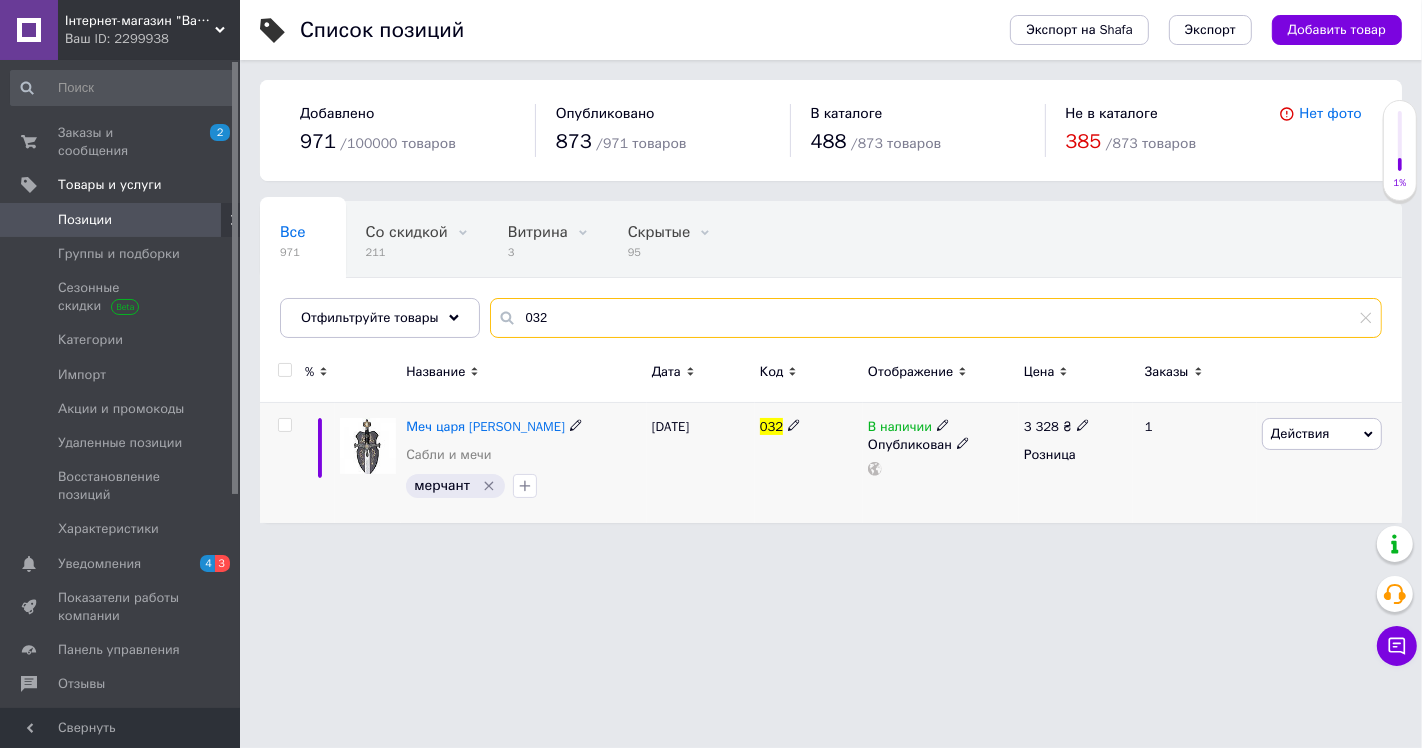 type on "032" 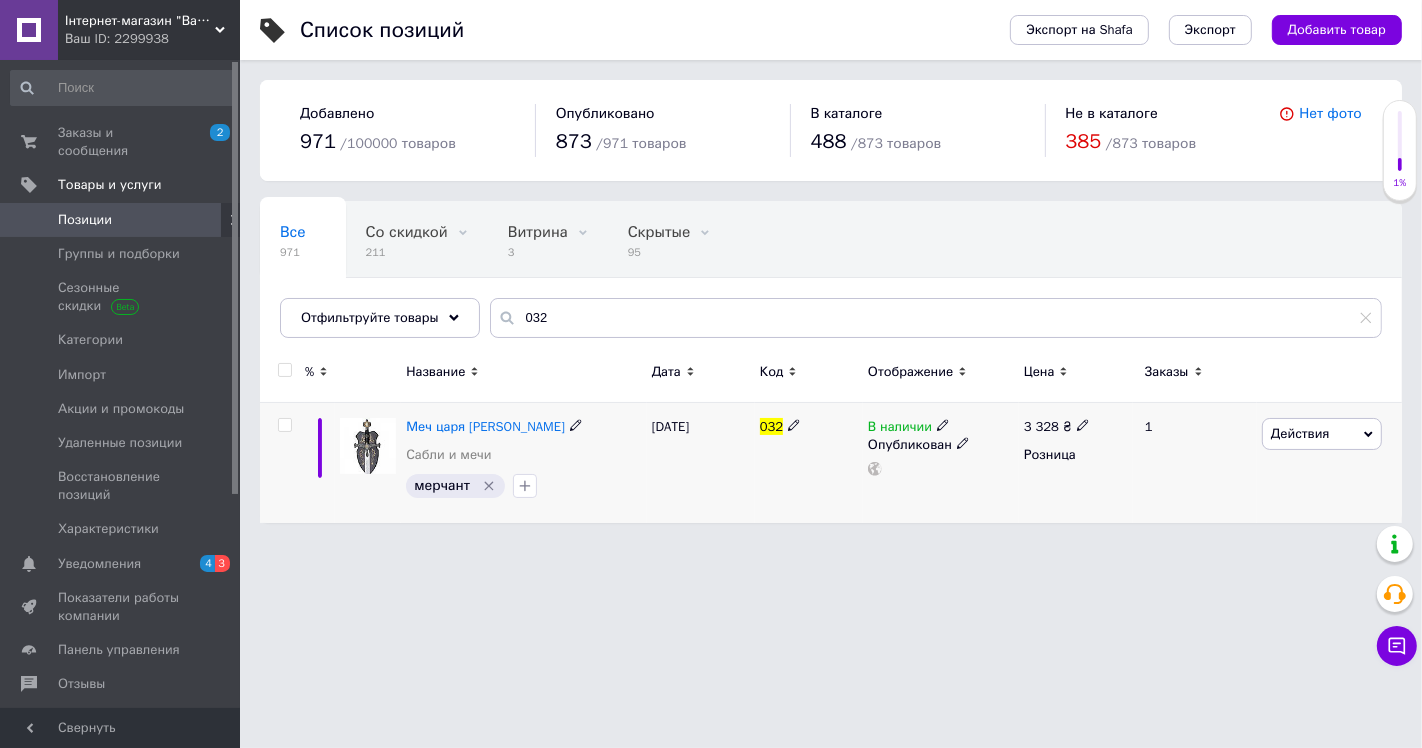 click 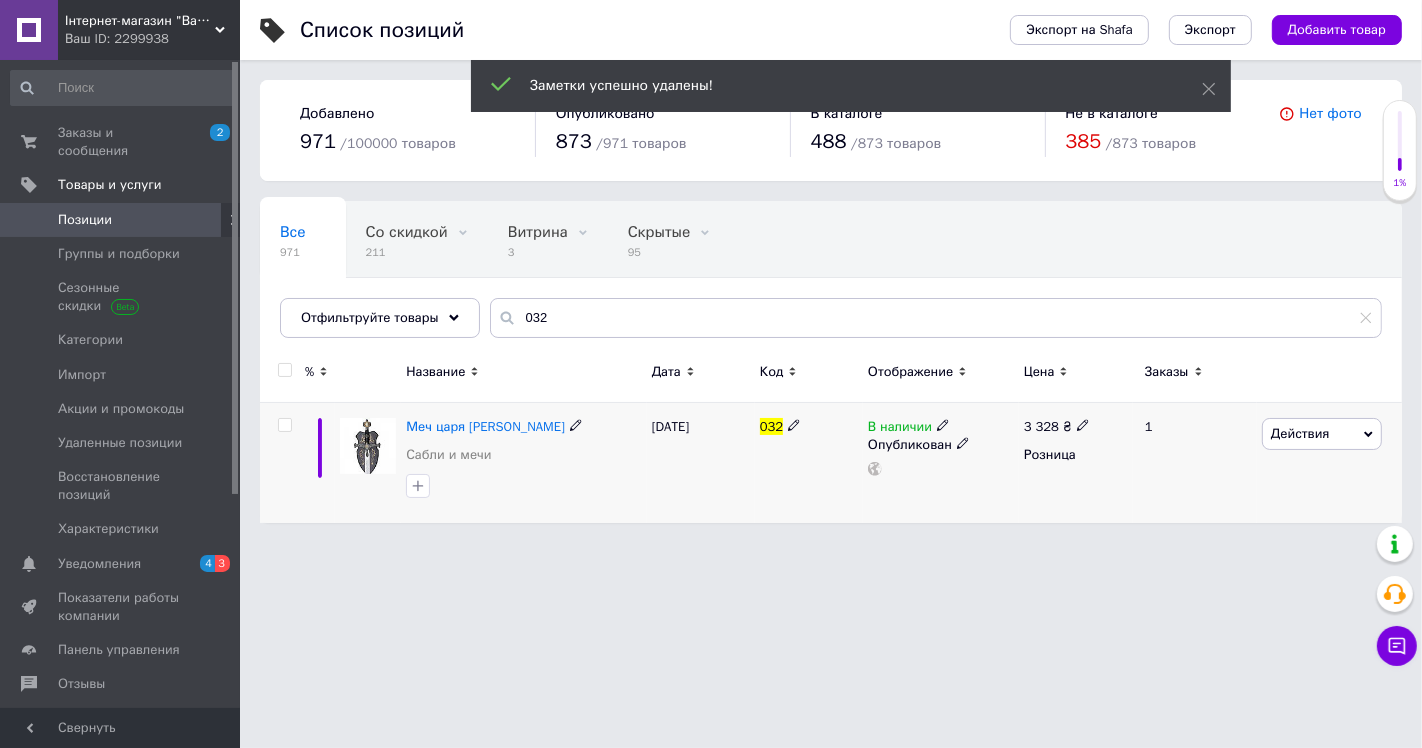 click on "В наличии" at bounding box center [900, 429] 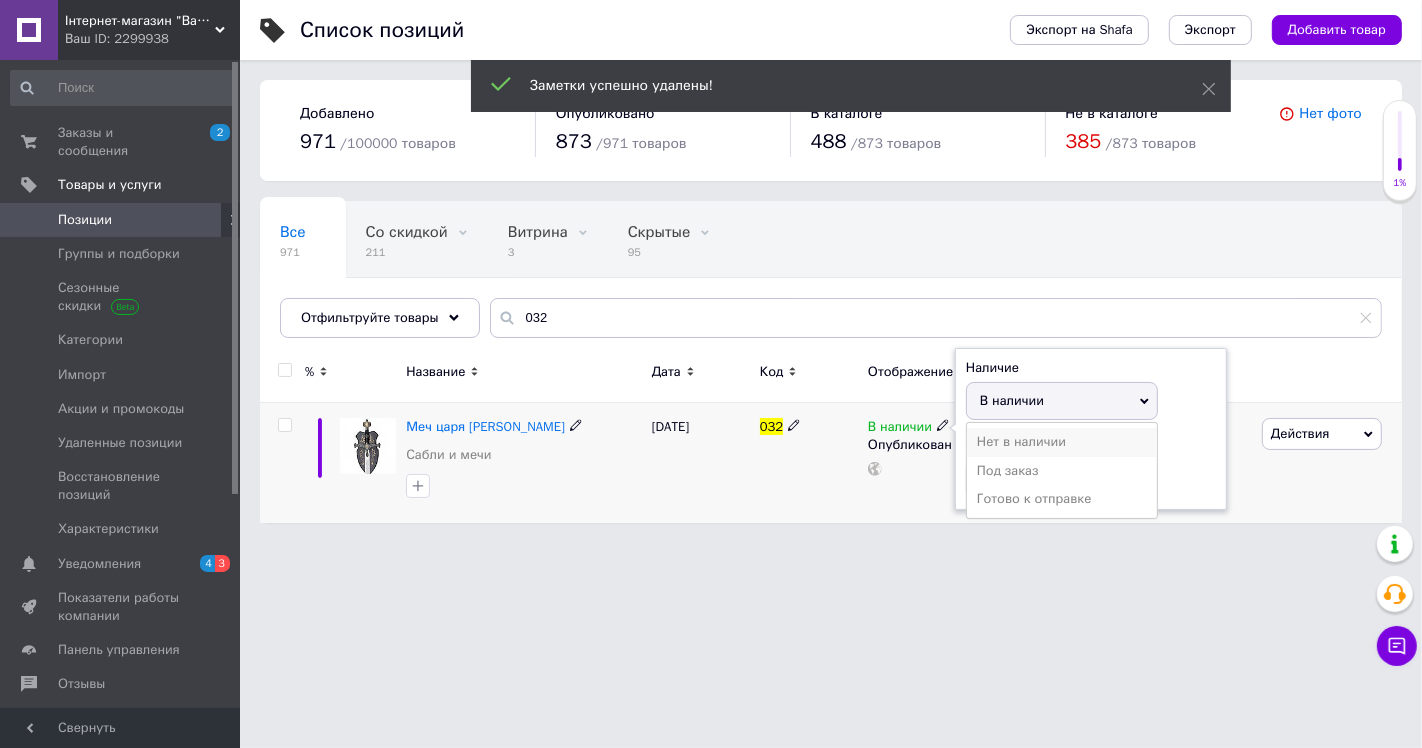 click on "Нет в наличии" at bounding box center [1062, 442] 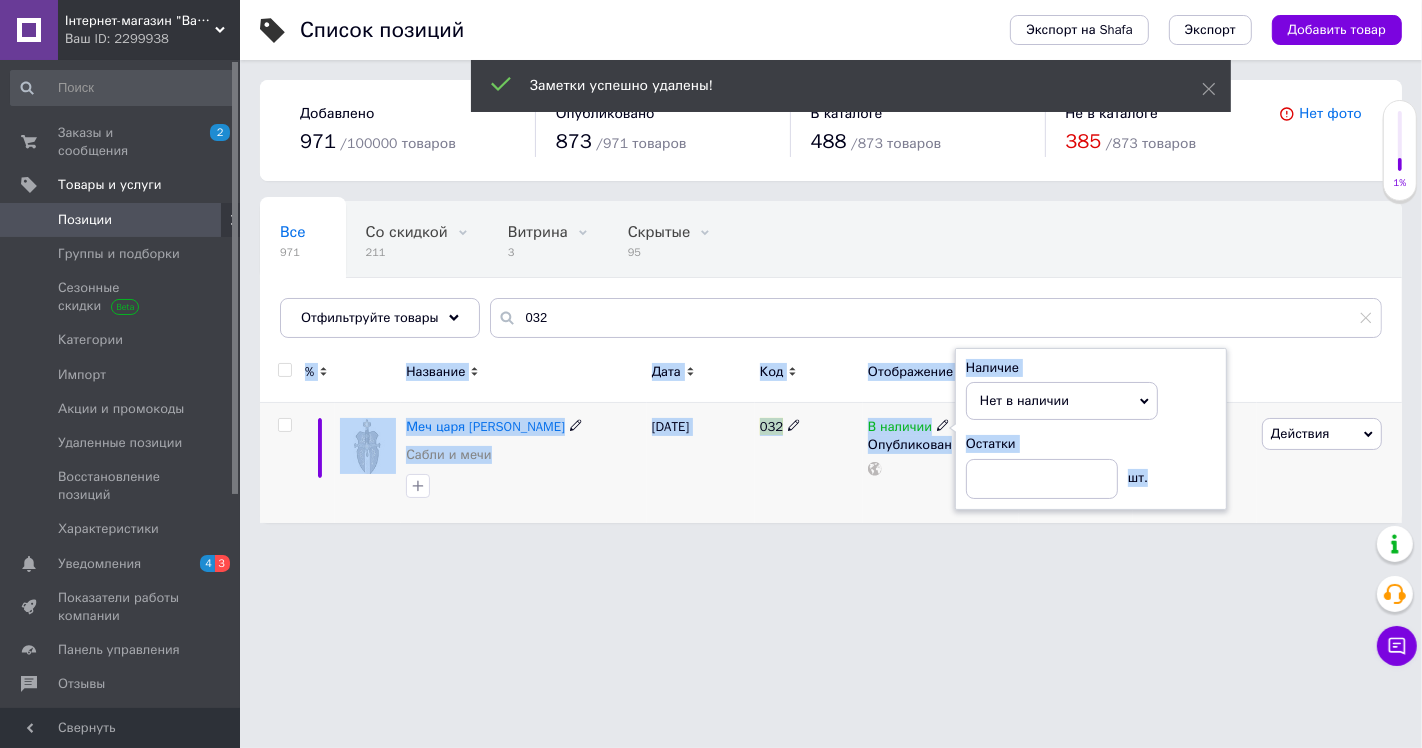 drag, startPoint x: 829, startPoint y: 581, endPoint x: 796, endPoint y: 551, distance: 44.598206 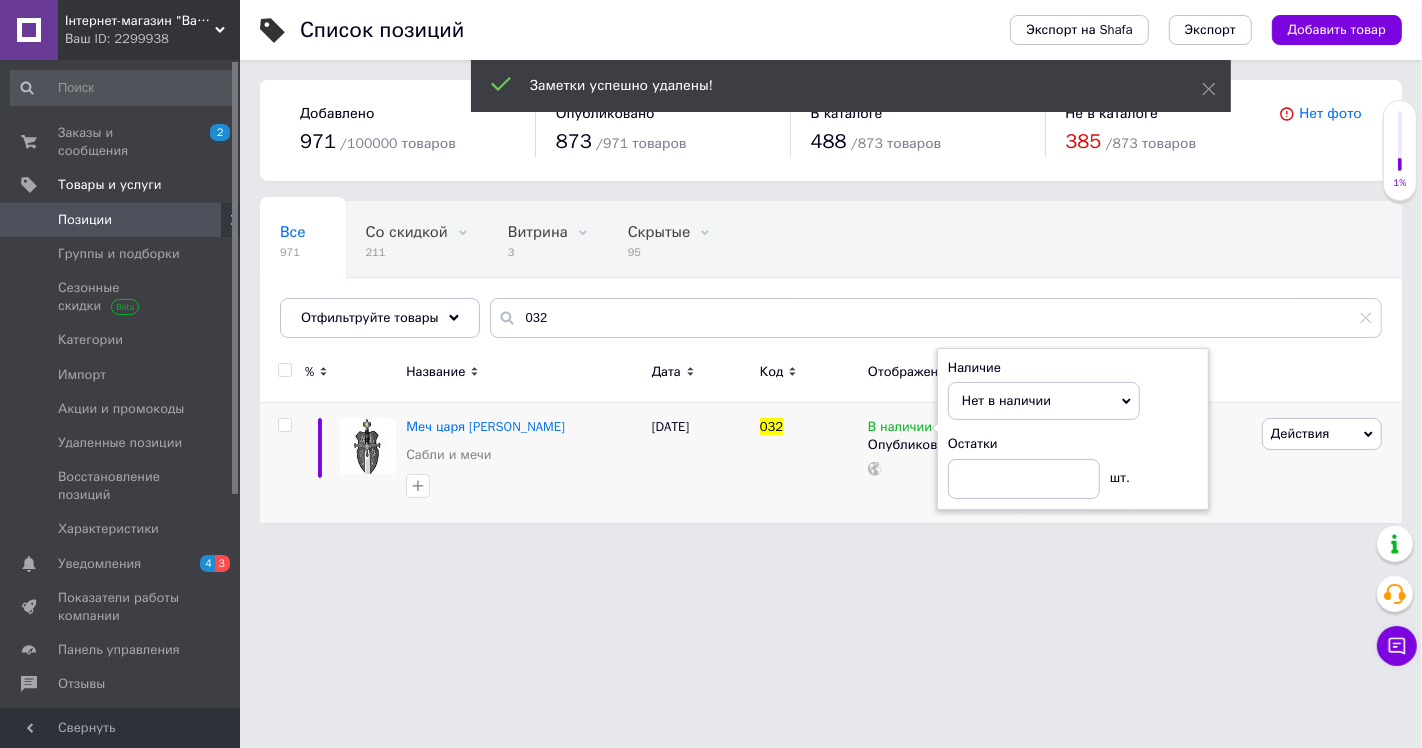 click on "Інтернет-магазин "Ваш склад"" at bounding box center [140, 21] 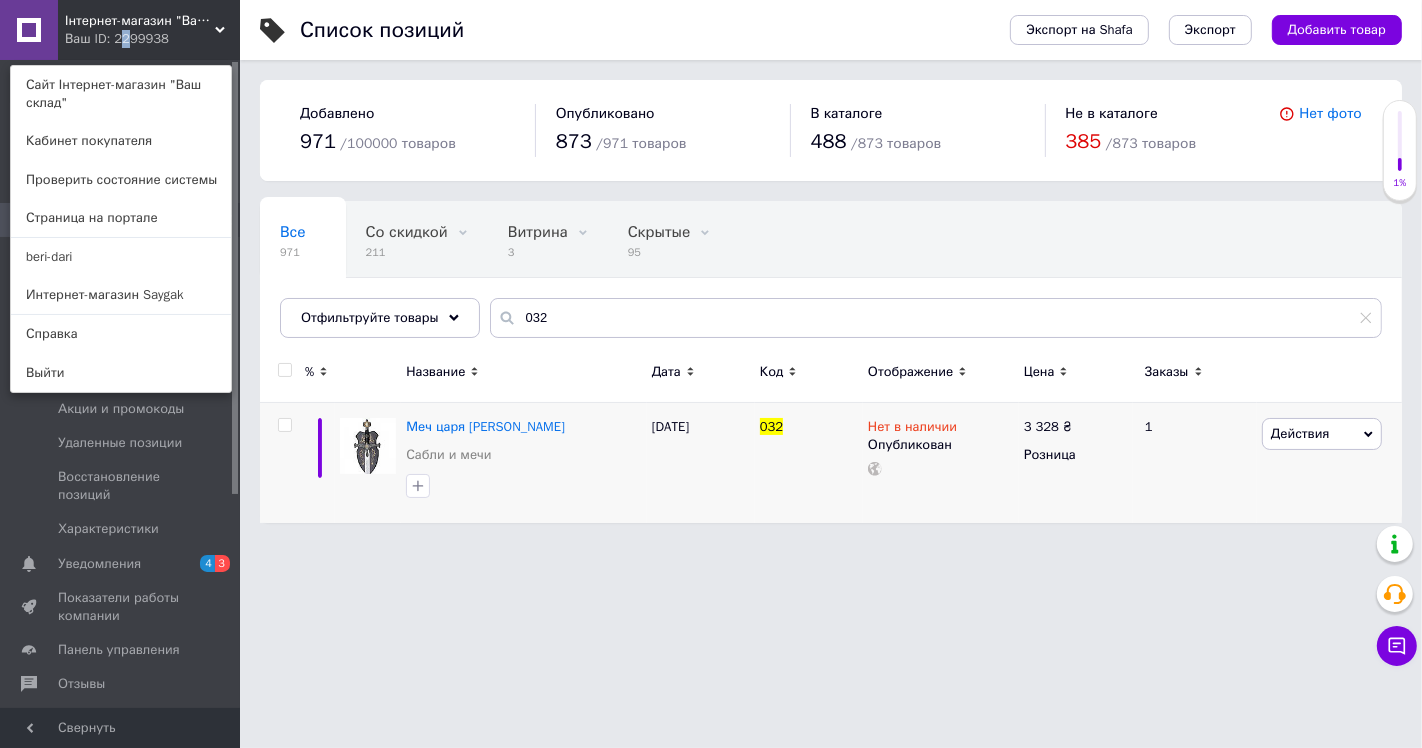 click on "Ваш ID: 2299938" at bounding box center [107, 39] 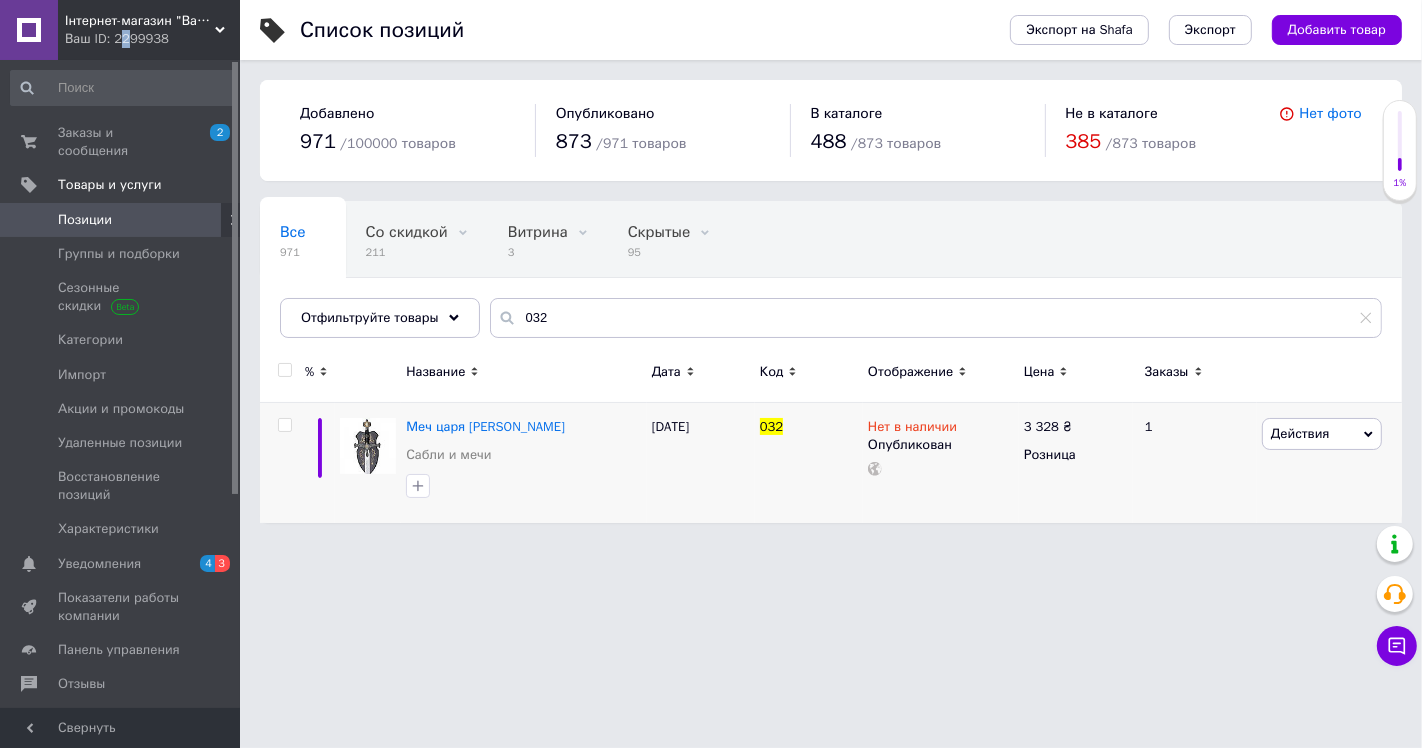 click on "Ваш ID: 2299938" at bounding box center (152, 39) 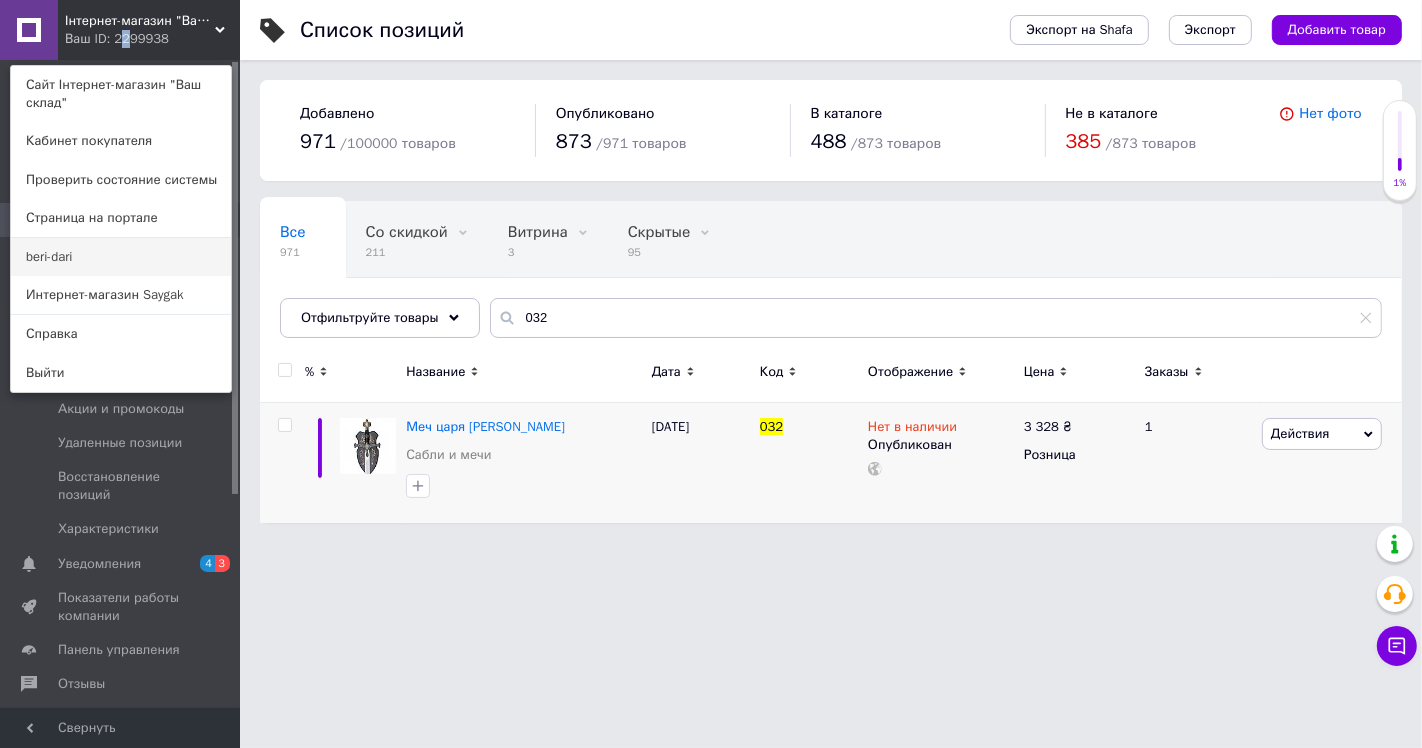 click on "beri-dari" at bounding box center (121, 257) 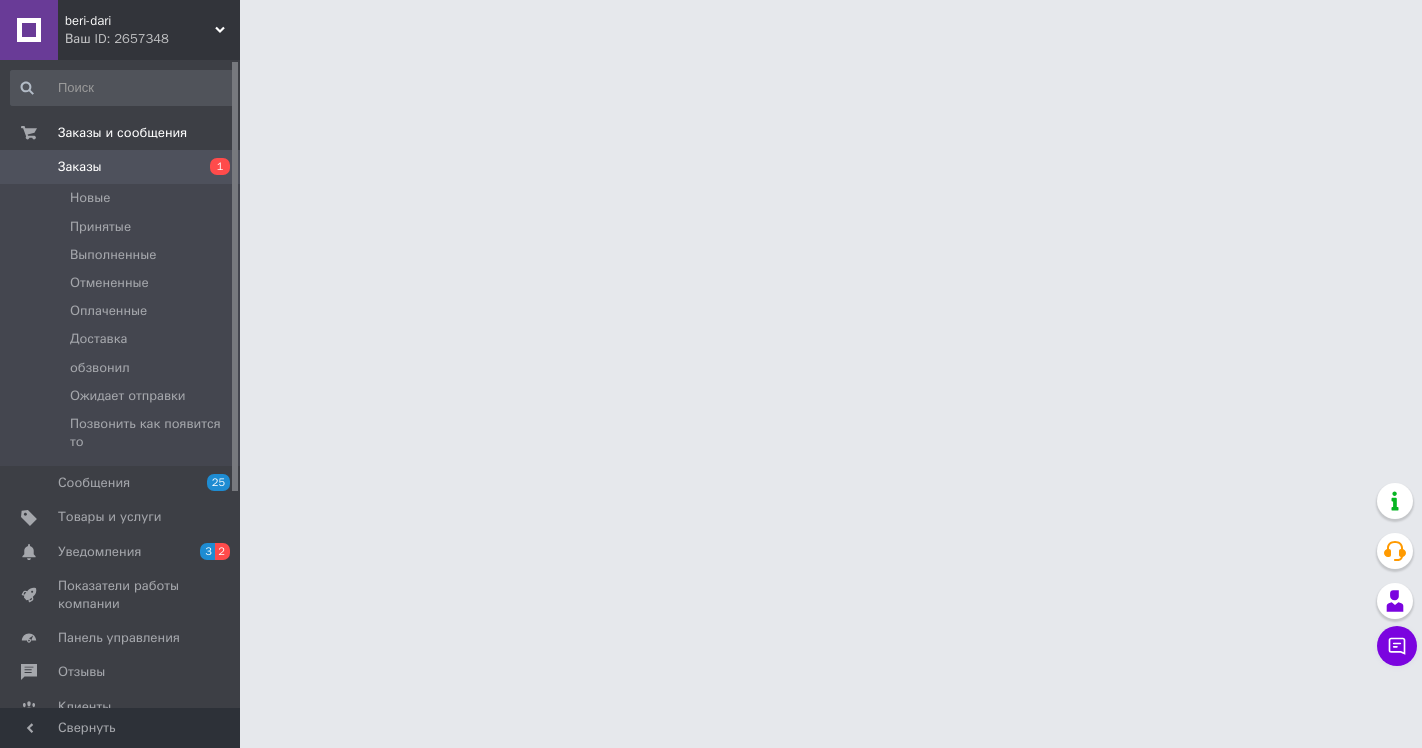 scroll, scrollTop: 0, scrollLeft: 0, axis: both 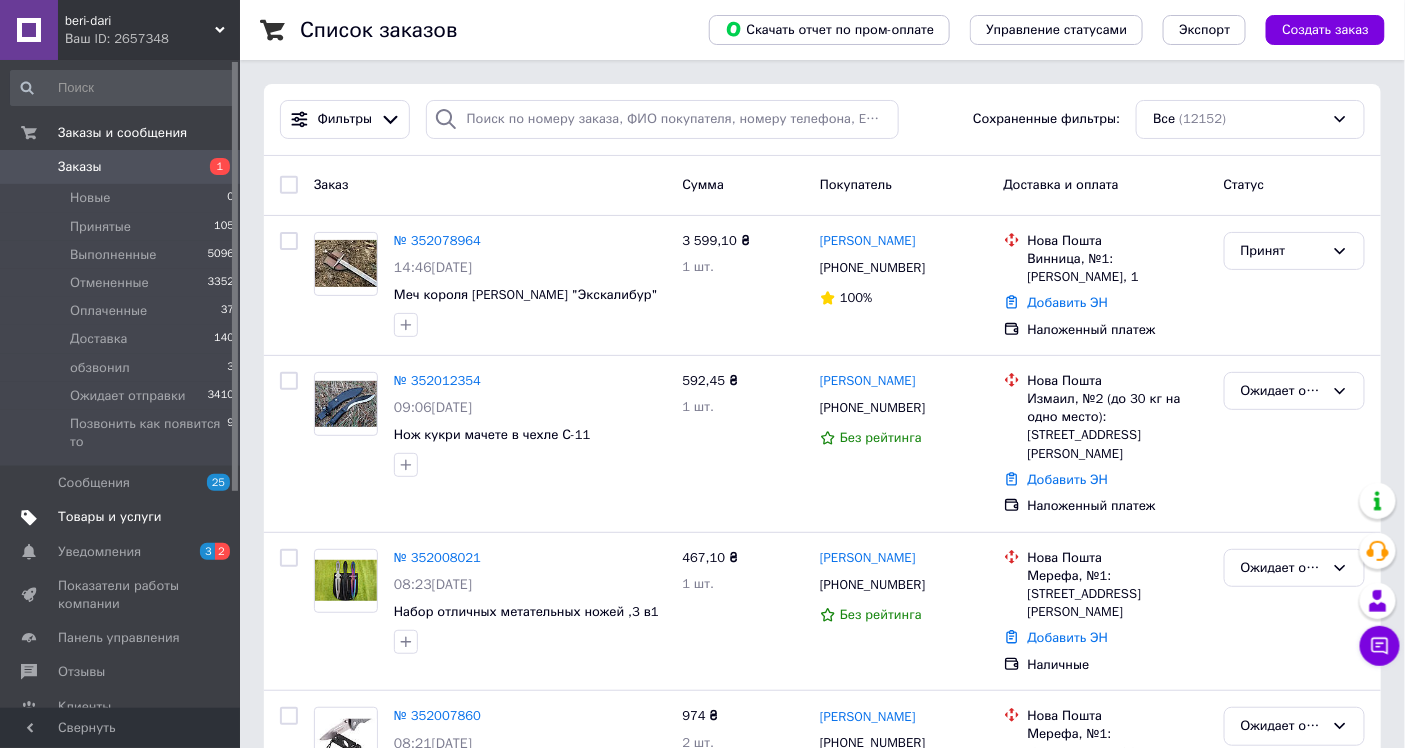 click on "Товары и услуги" at bounding box center (110, 517) 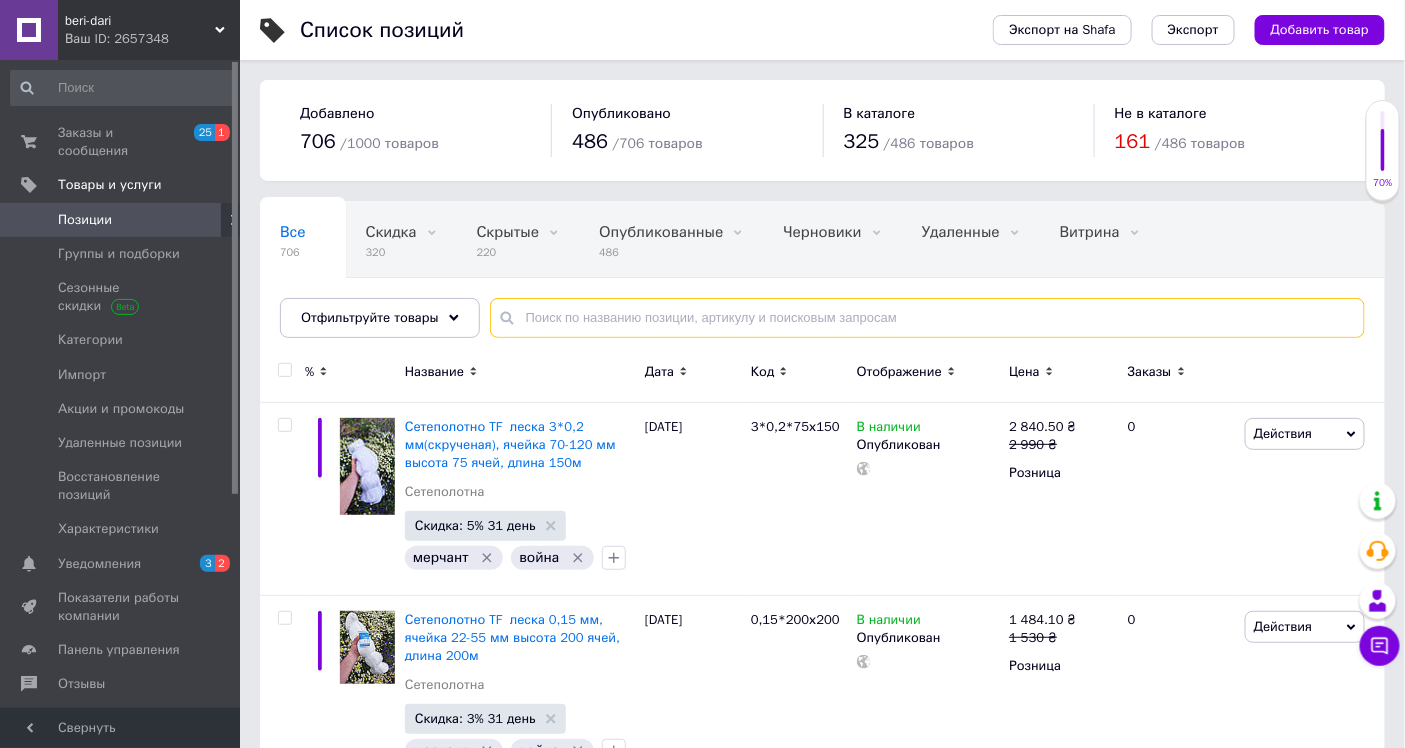 click at bounding box center (927, 318) 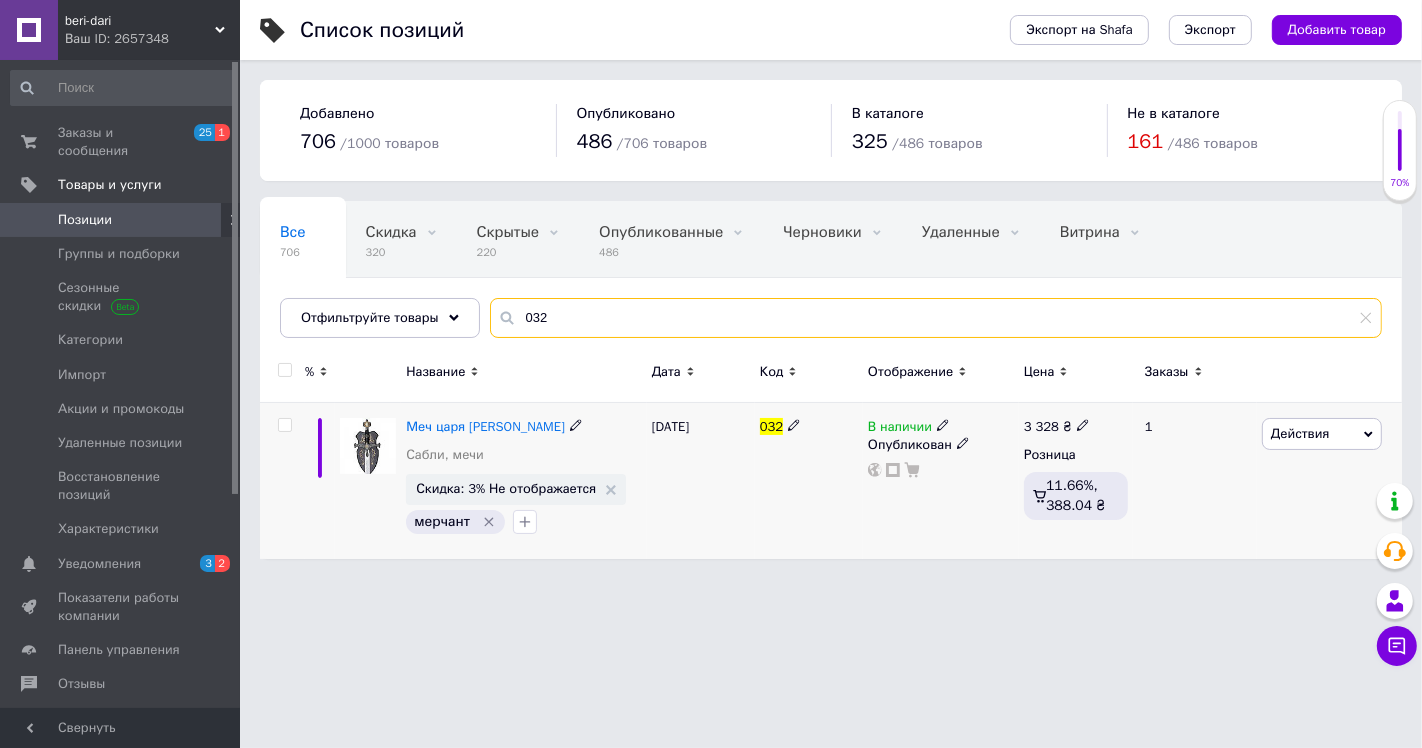 type on "032" 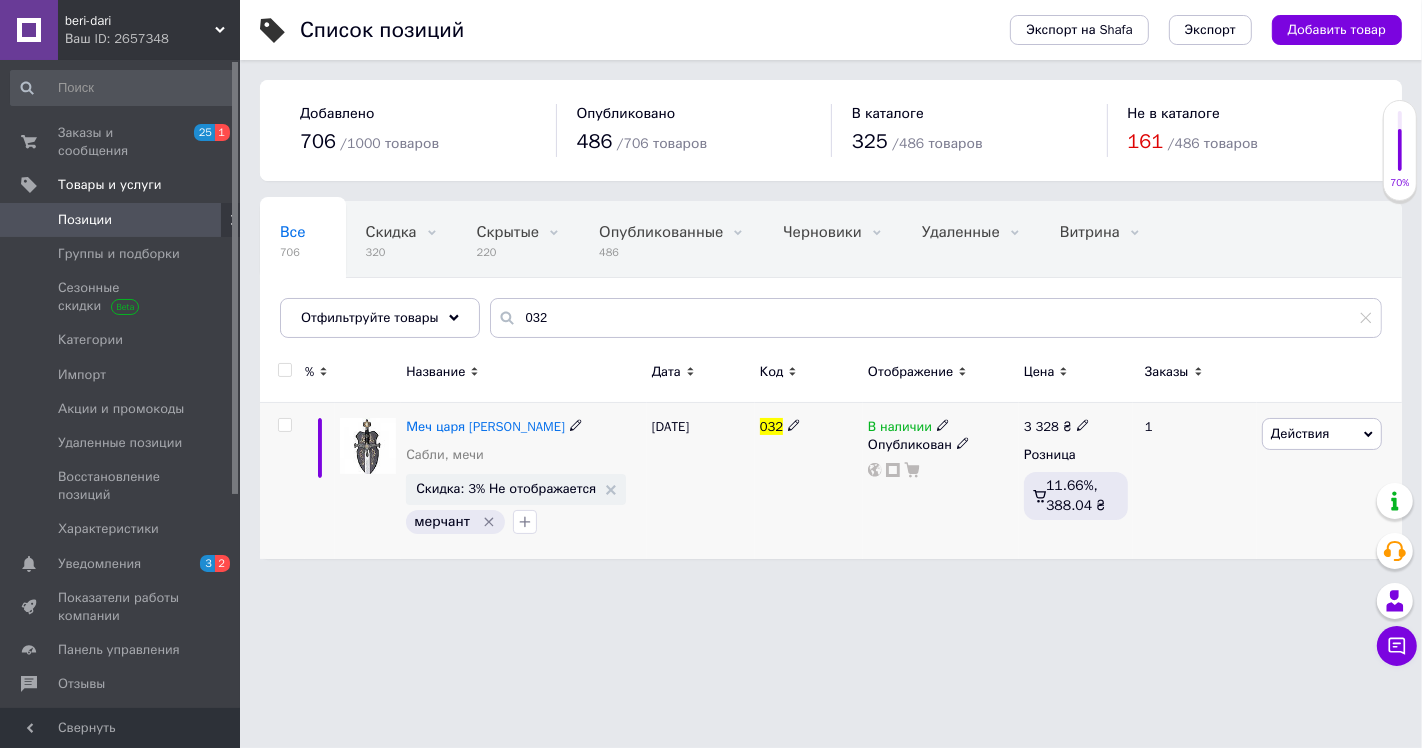 click 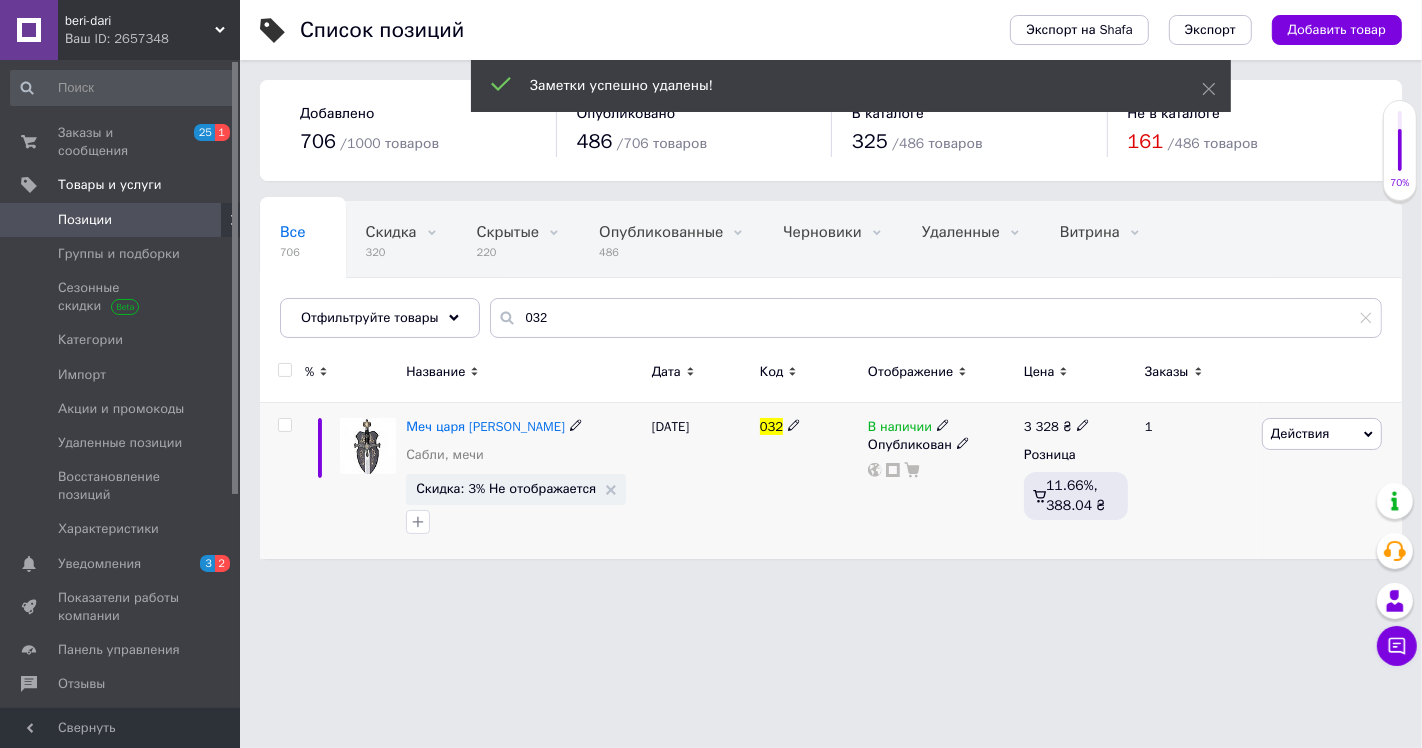 click on "В наличии" at bounding box center (900, 429) 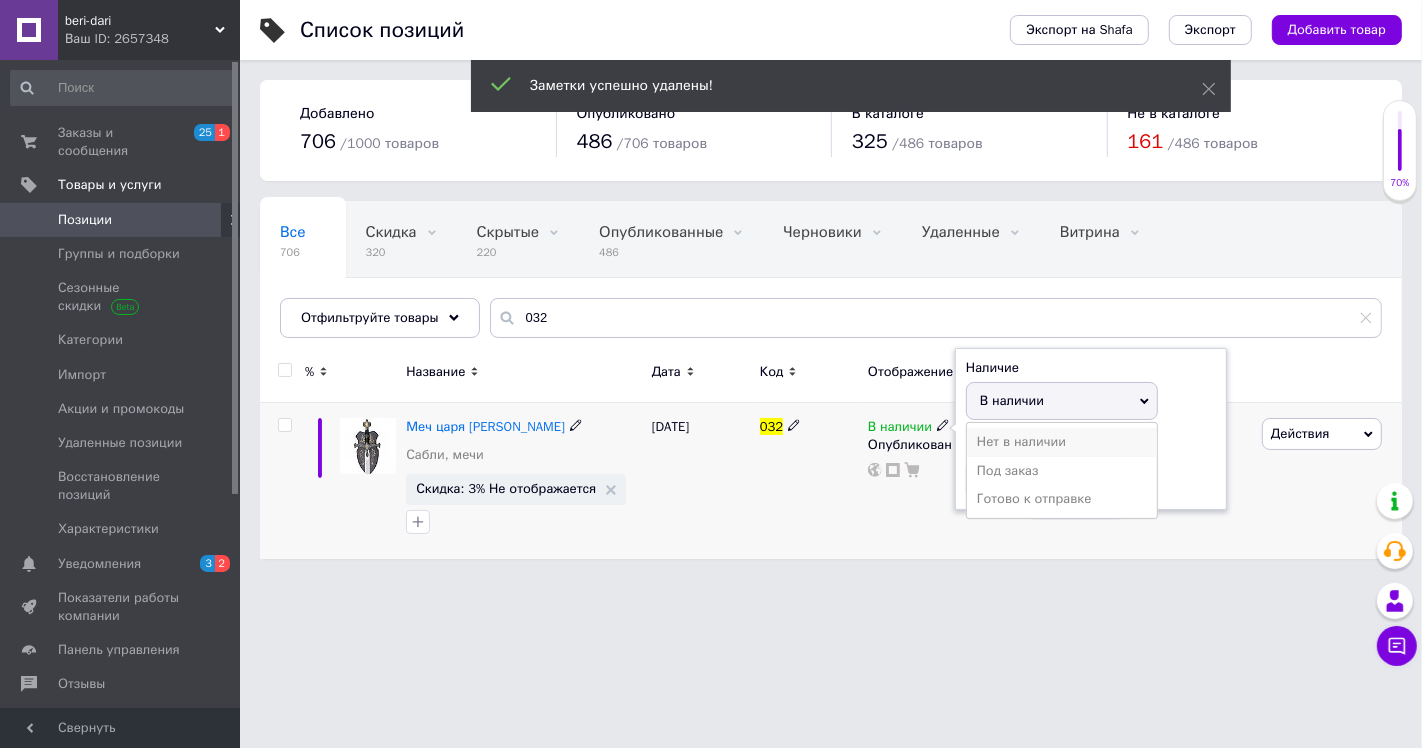 click on "Нет в наличии" at bounding box center [1062, 442] 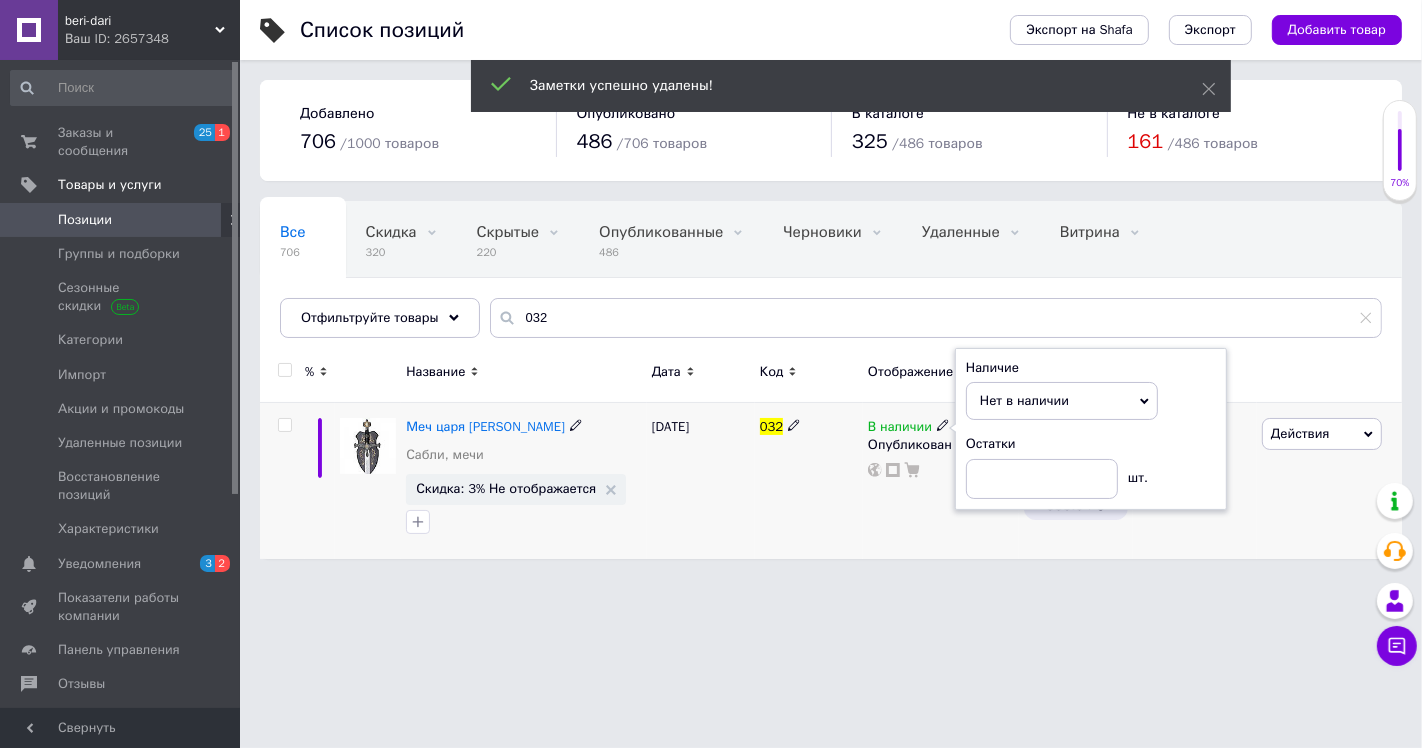 click on "beri-dari Ваш ID: 2657348 Сайт beri-dari Кабинет покупателя Проверить состояние системы Страница на портале Інтернет-магазин "Ваш склад" Интернет-магазин Saygak Справка Выйти Заказы и сообщения 25 1 Товары и услуги Позиции Группы и подборки Сезонные скидки Категории Импорт Акции и промокоды Удаленные позиции Восстановление позиций Характеристики Уведомления 3 2 Показатели работы компании Панель управления Отзывы Клиенты Каталог ProSale Аналитика Инструменты вебмастера и SEO Управление сайтом Кошелек компании Маркет 706   /" at bounding box center [711, 289] 